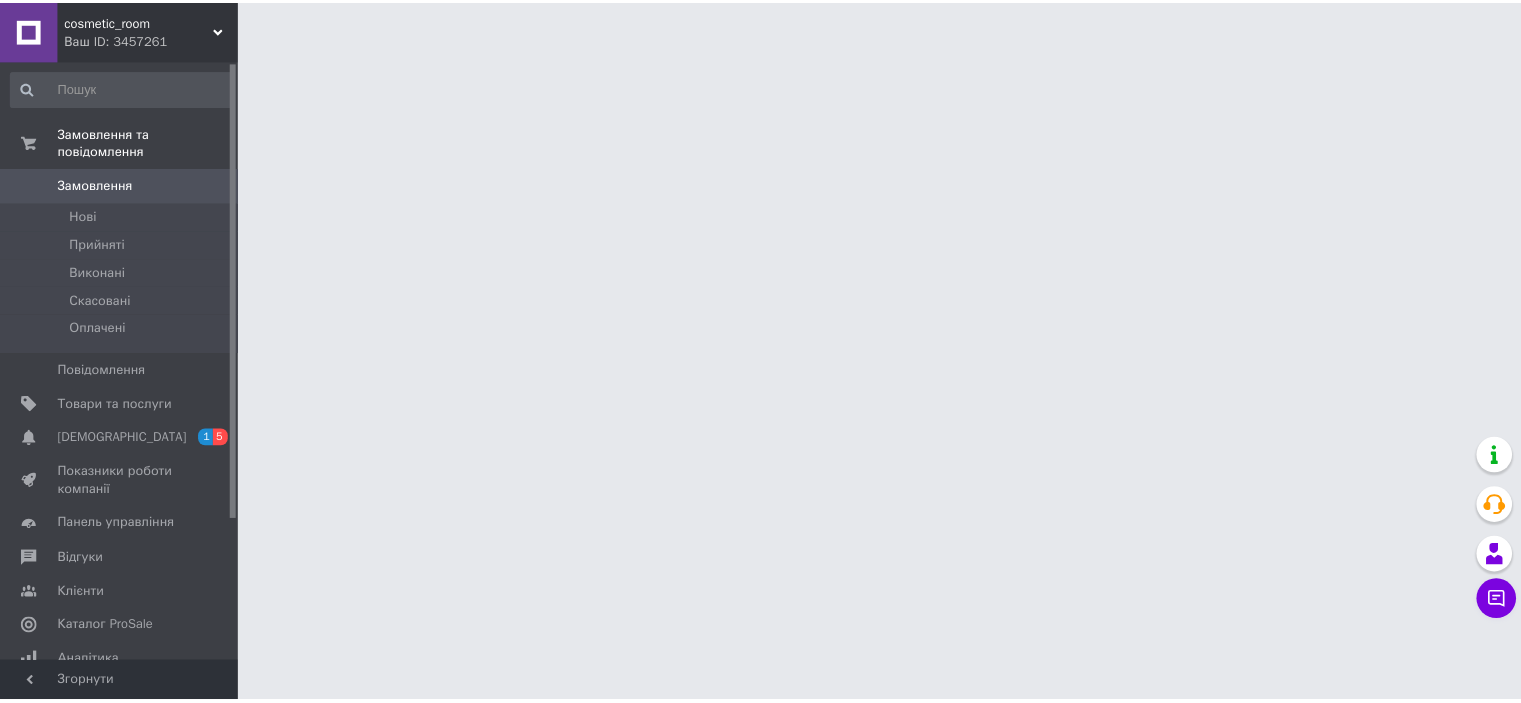 scroll, scrollTop: 0, scrollLeft: 0, axis: both 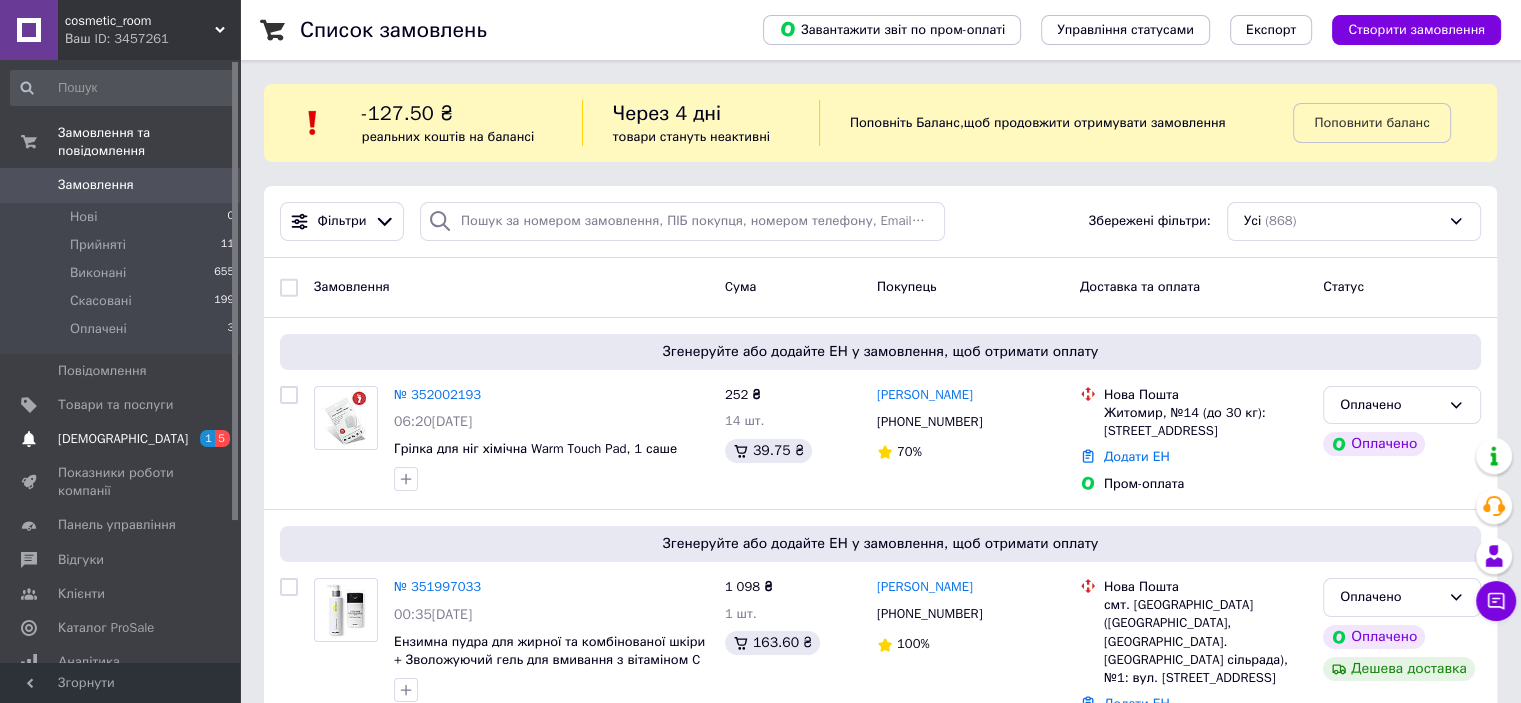 click on "[DEMOGRAPHIC_DATA]" at bounding box center (123, 439) 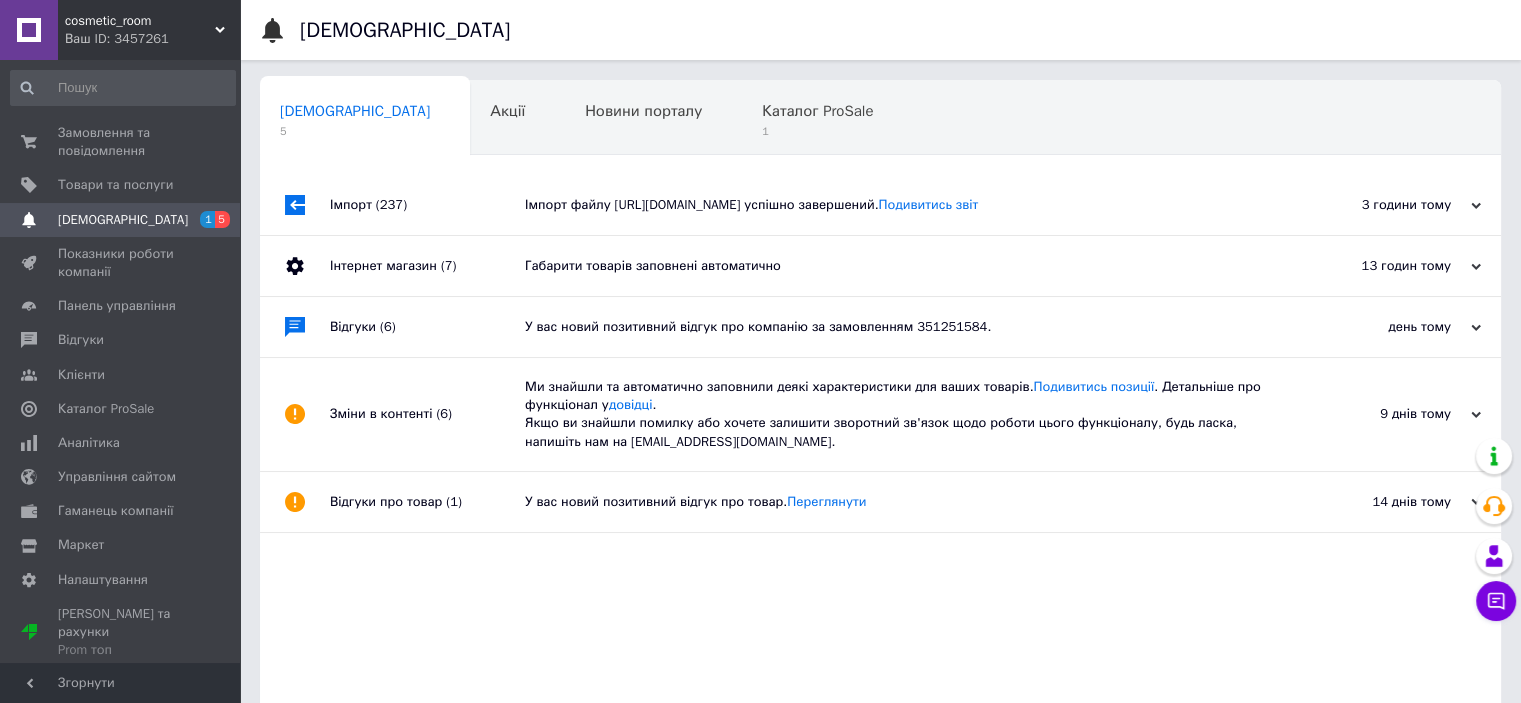 click on "Габарити товарів заповнені автоматично" at bounding box center [903, 266] 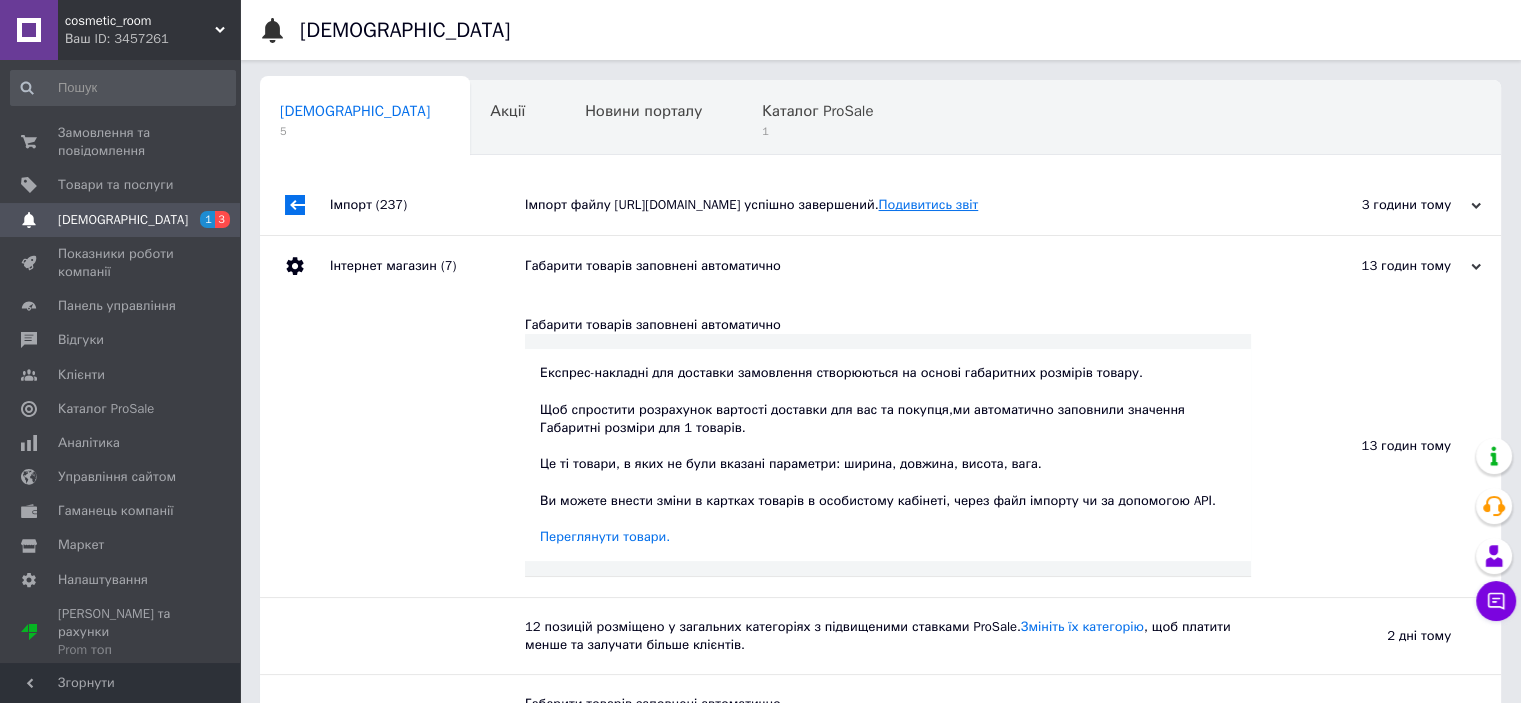 click on "Подивитись звіт" at bounding box center [928, 204] 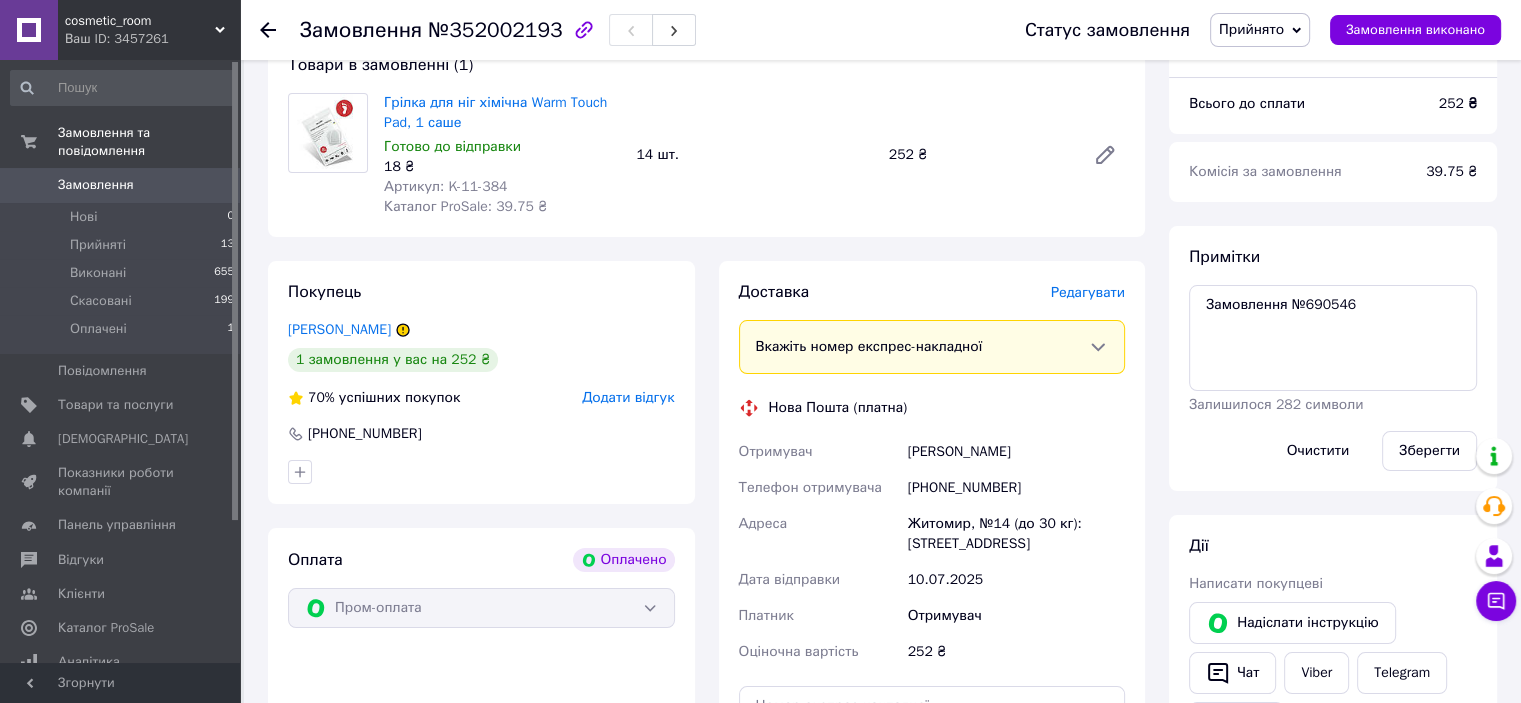 scroll, scrollTop: 211, scrollLeft: 0, axis: vertical 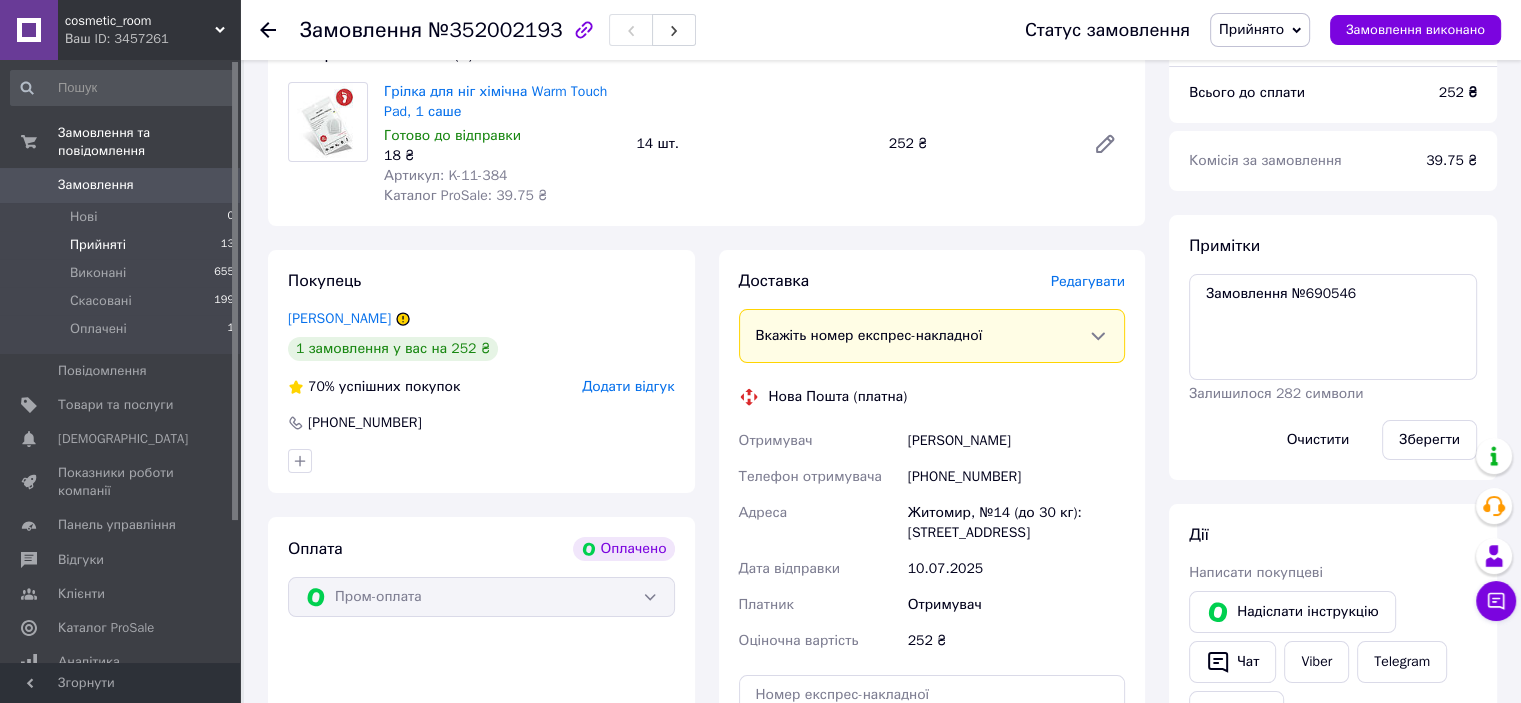 click on "Прийняті" at bounding box center (98, 245) 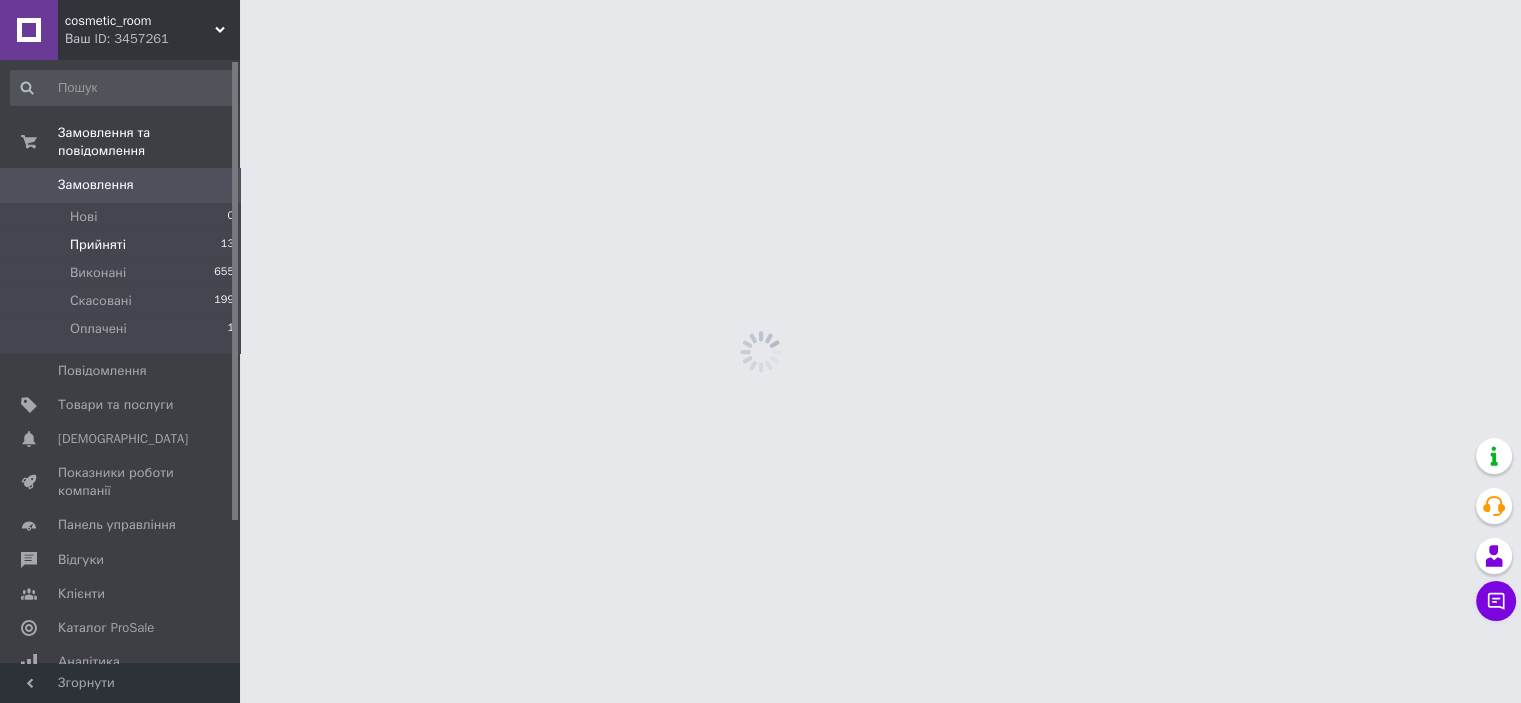 scroll, scrollTop: 0, scrollLeft: 0, axis: both 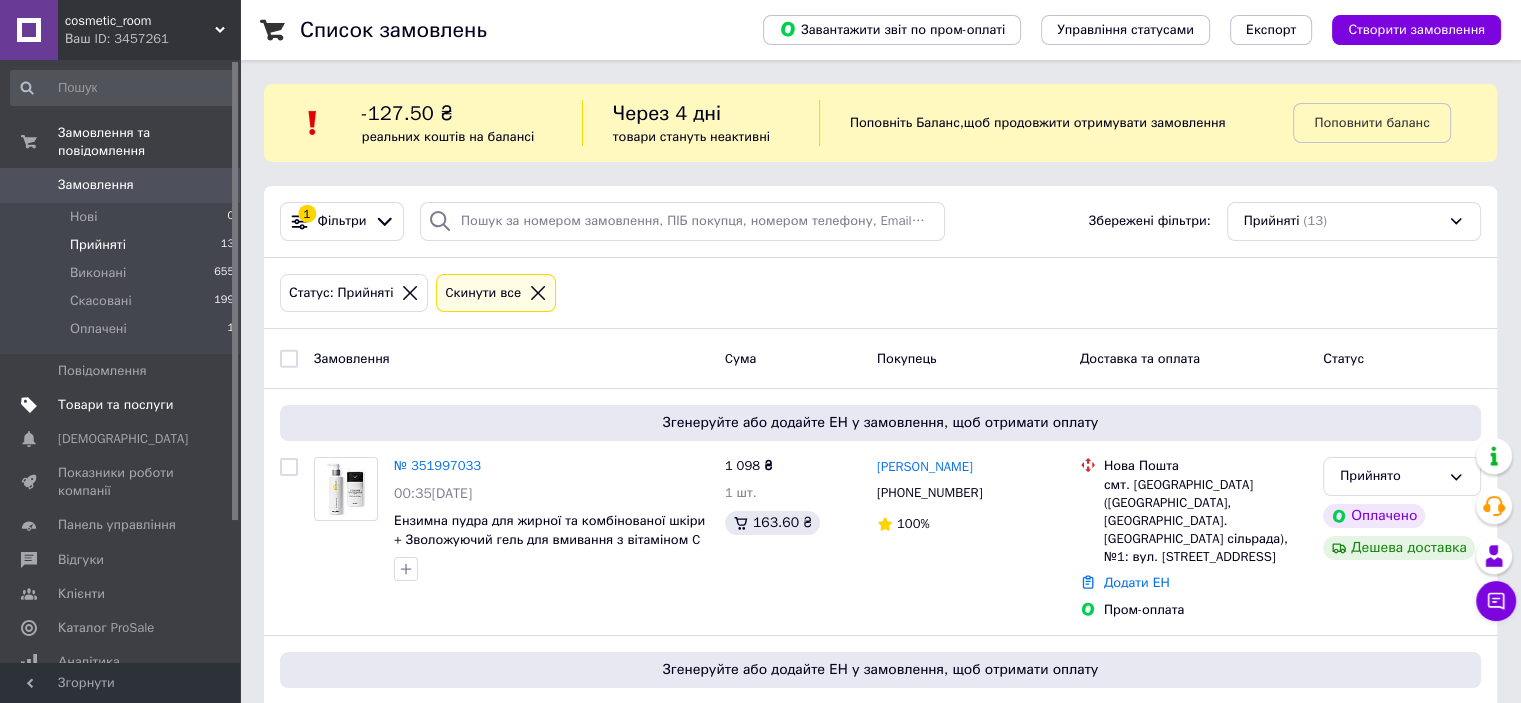 click on "Товари та послуги" at bounding box center (115, 405) 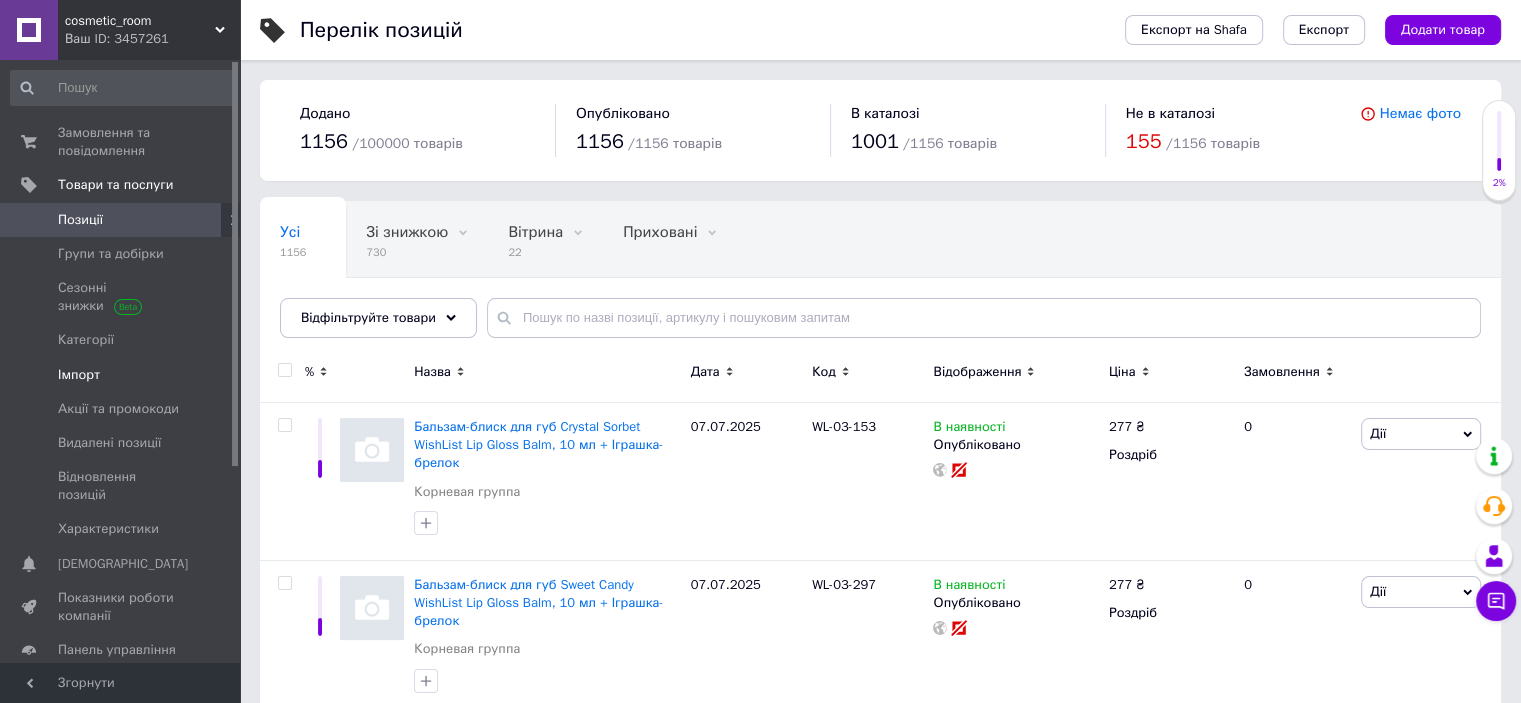 click on "Імпорт" at bounding box center [79, 375] 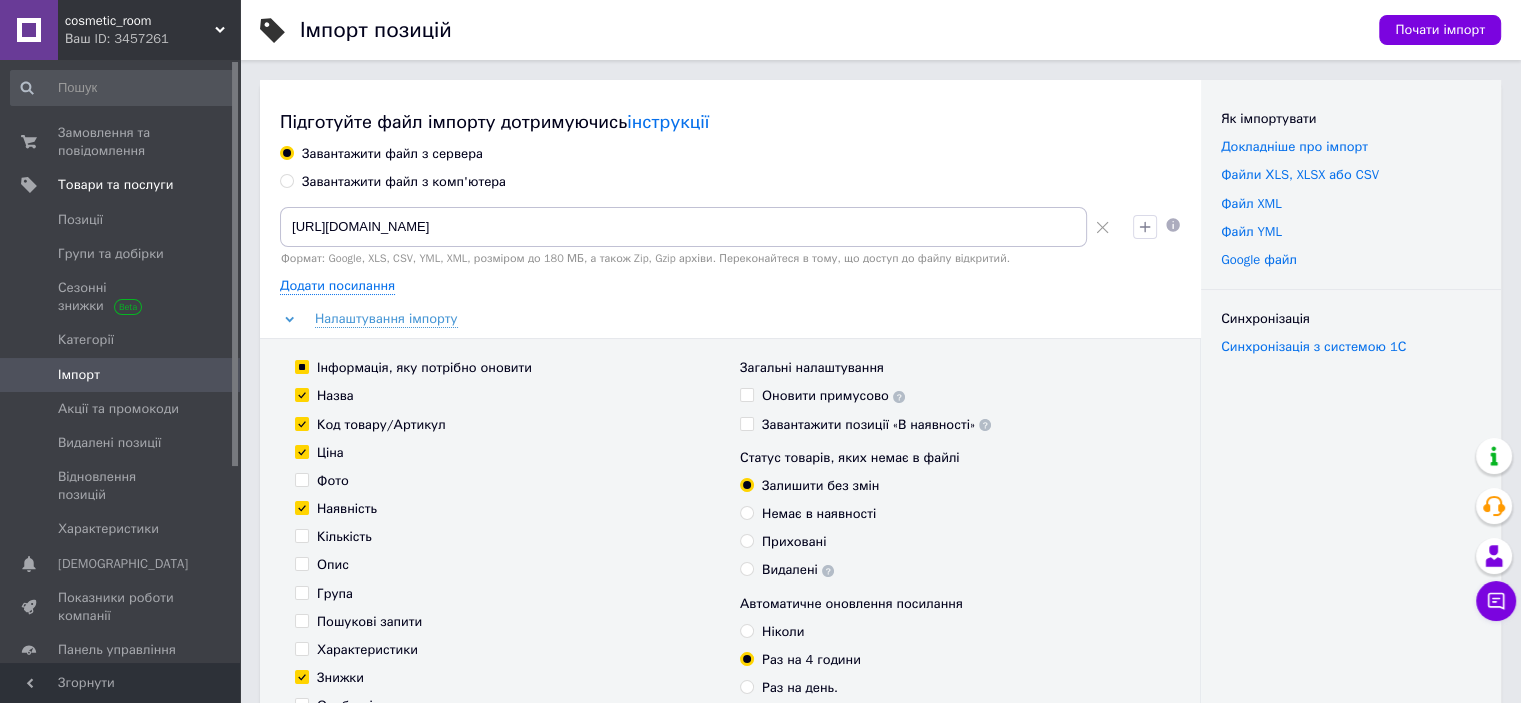 click on "Фото" at bounding box center (301, 479) 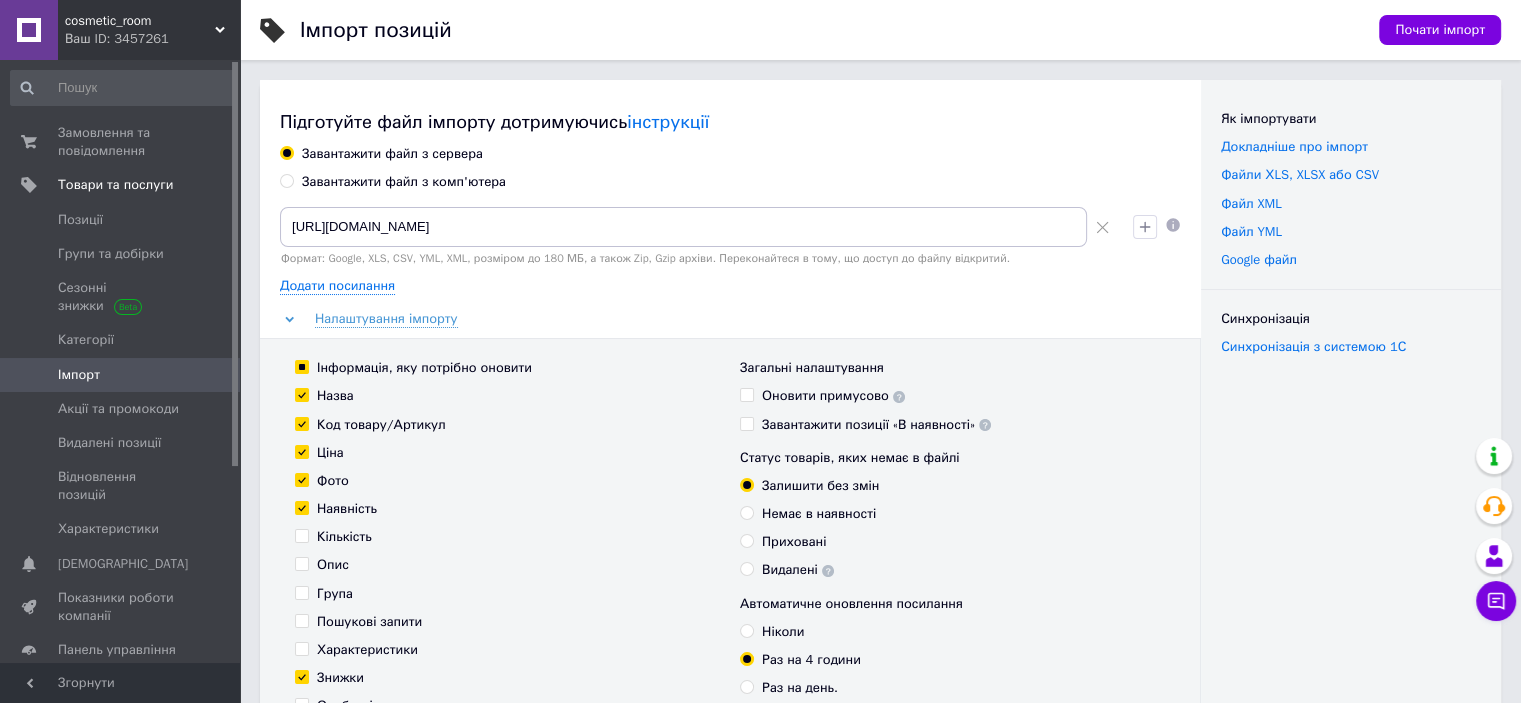 checkbox on "true" 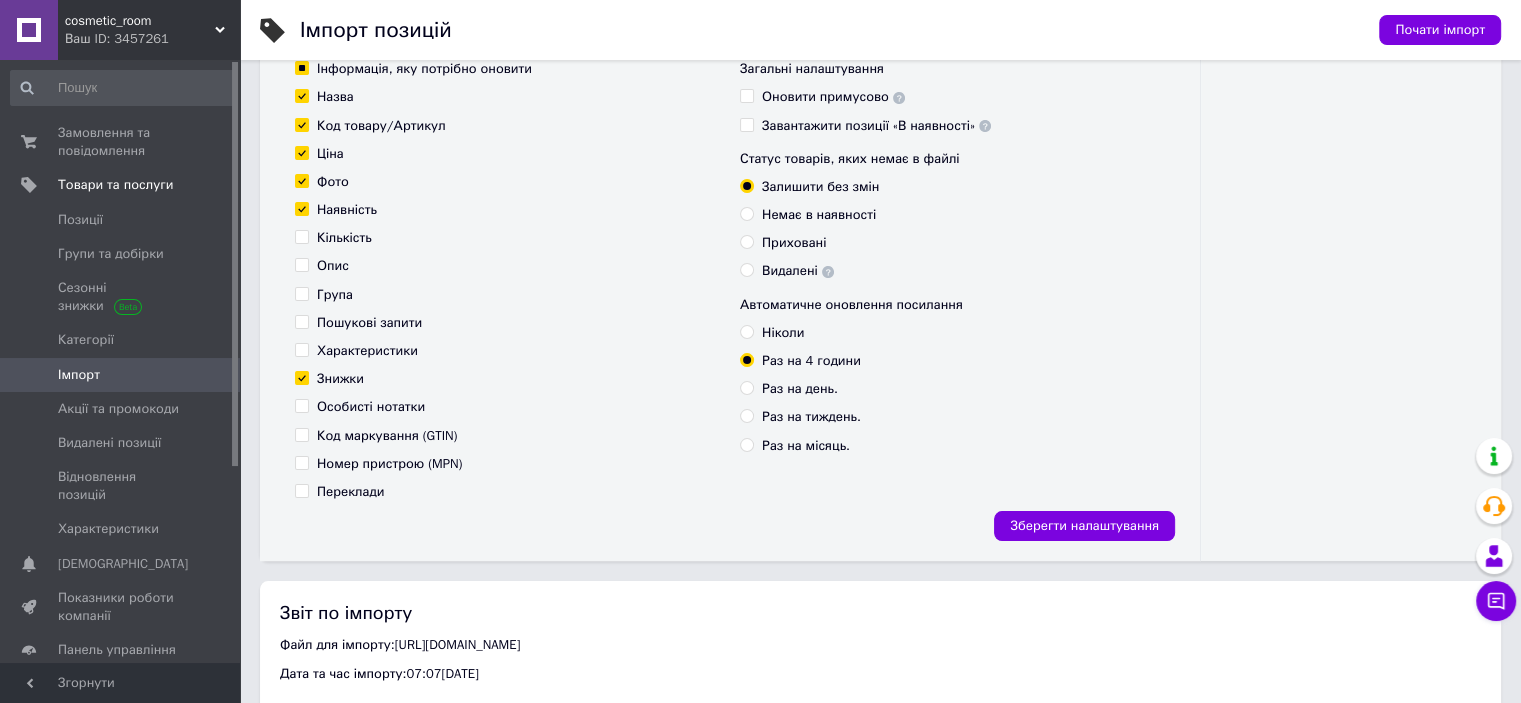 scroll, scrollTop: 300, scrollLeft: 0, axis: vertical 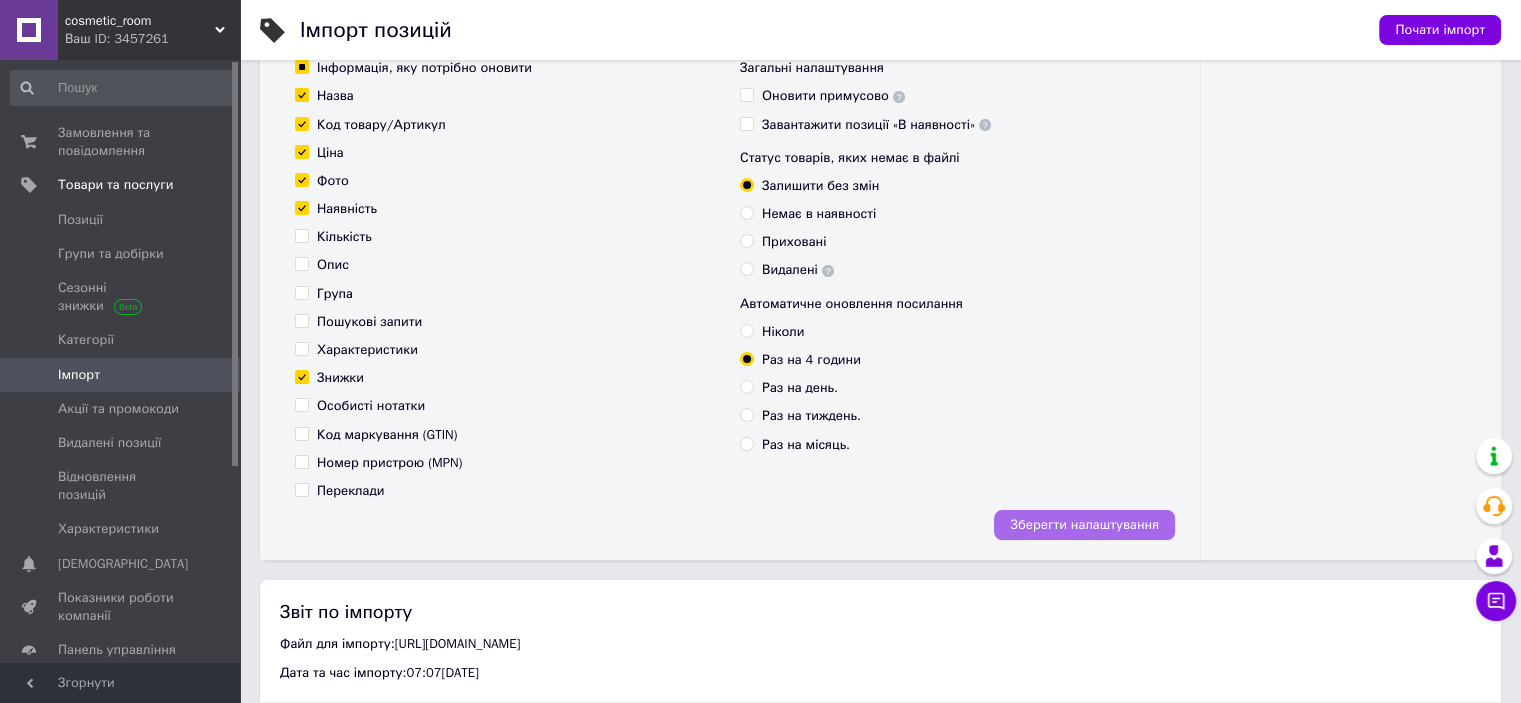 click on "Зберегти налаштування" at bounding box center (1084, 525) 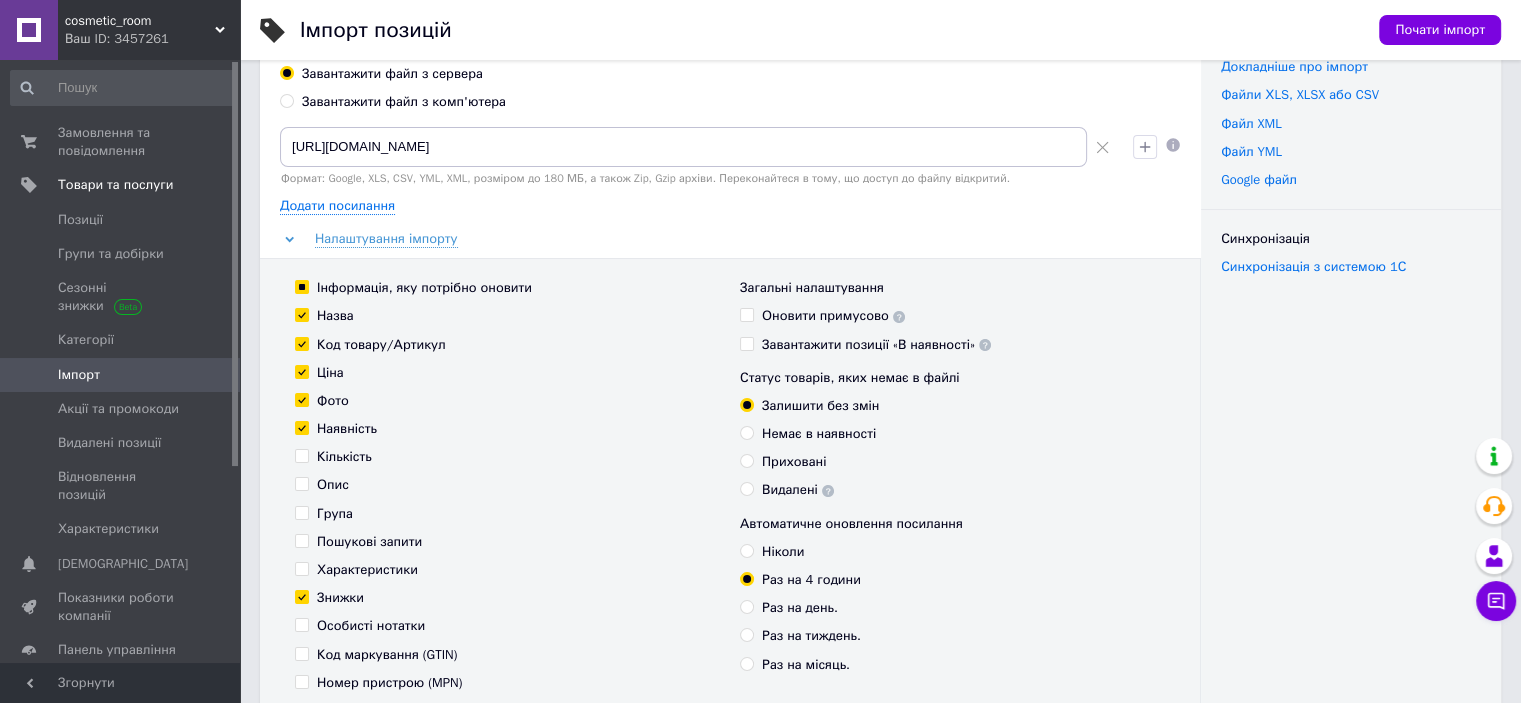 scroll, scrollTop: 200, scrollLeft: 0, axis: vertical 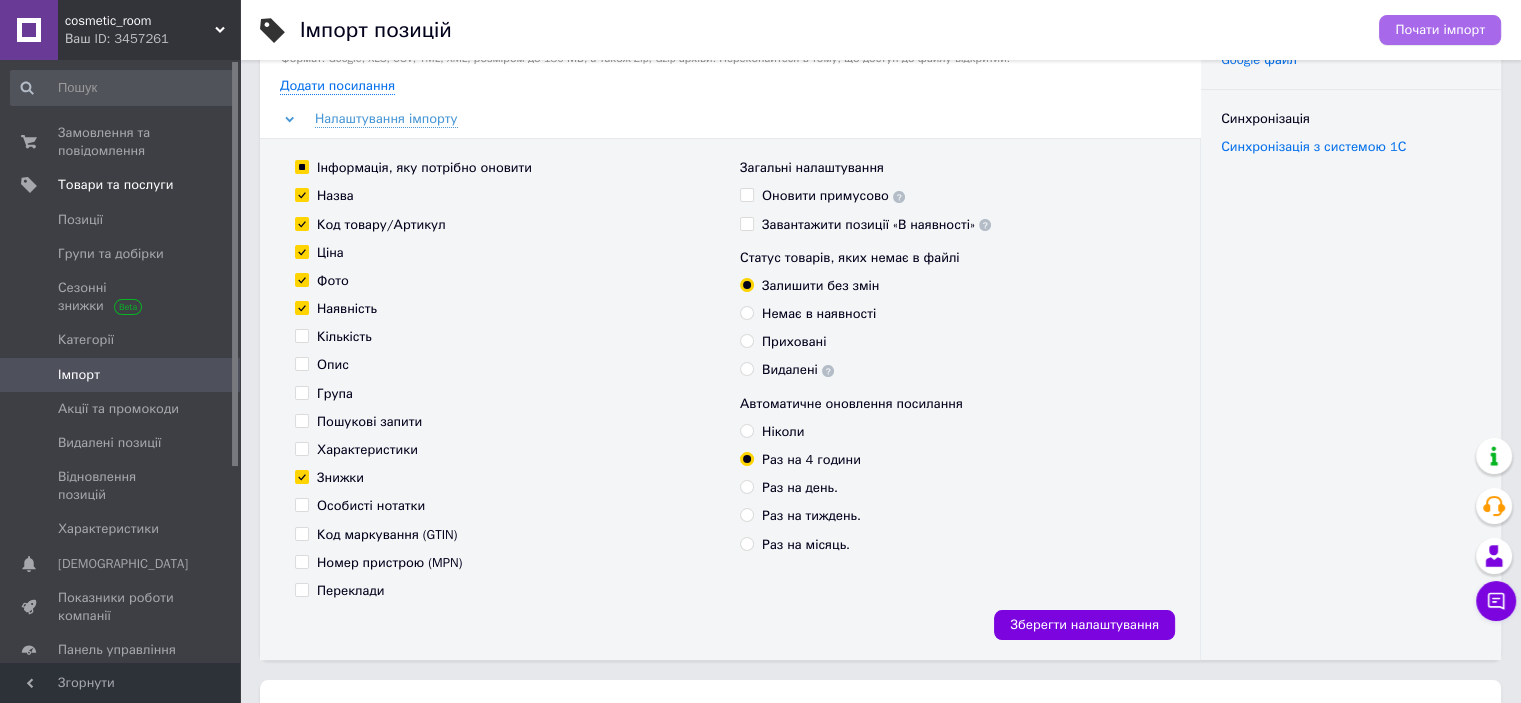 click on "Почати імпорт" at bounding box center (1440, 30) 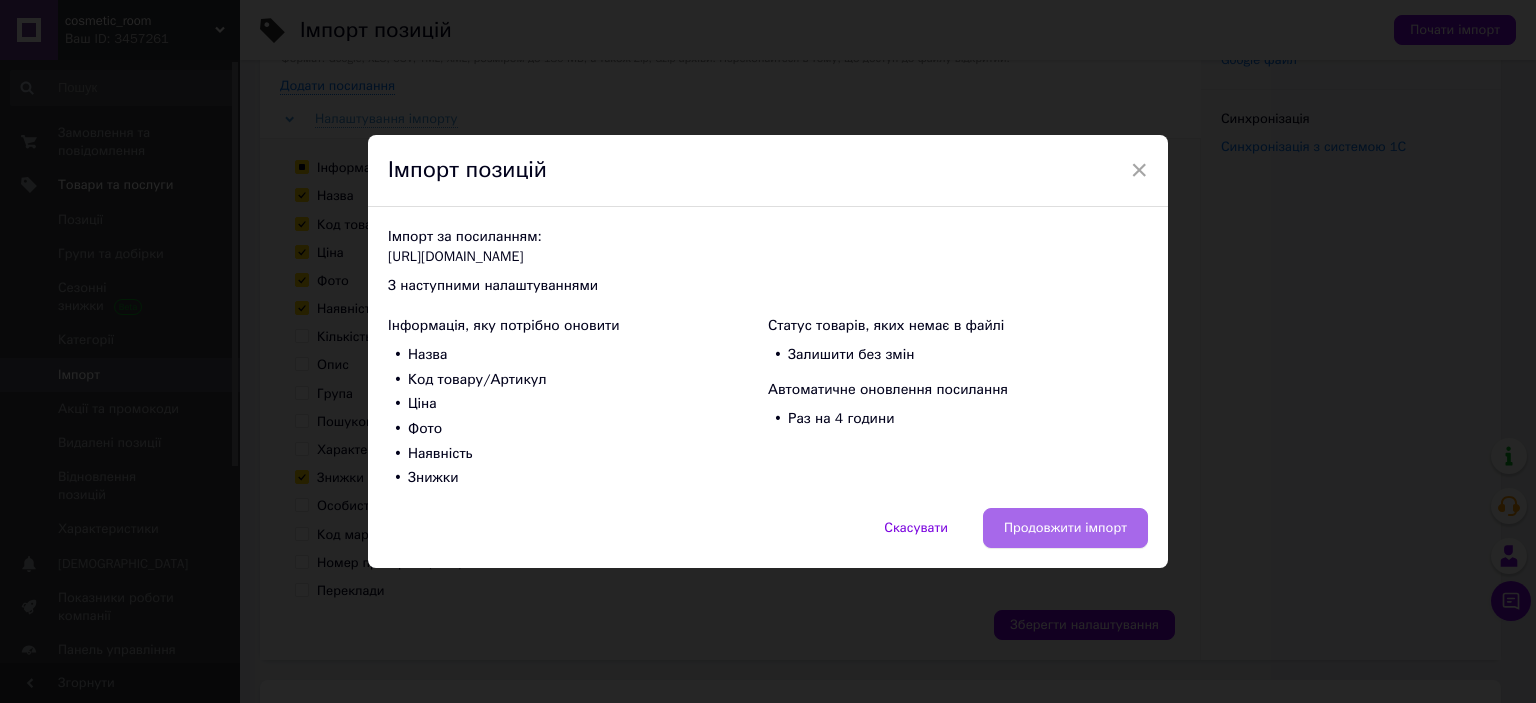 click on "Продовжити імпорт" at bounding box center [1065, 528] 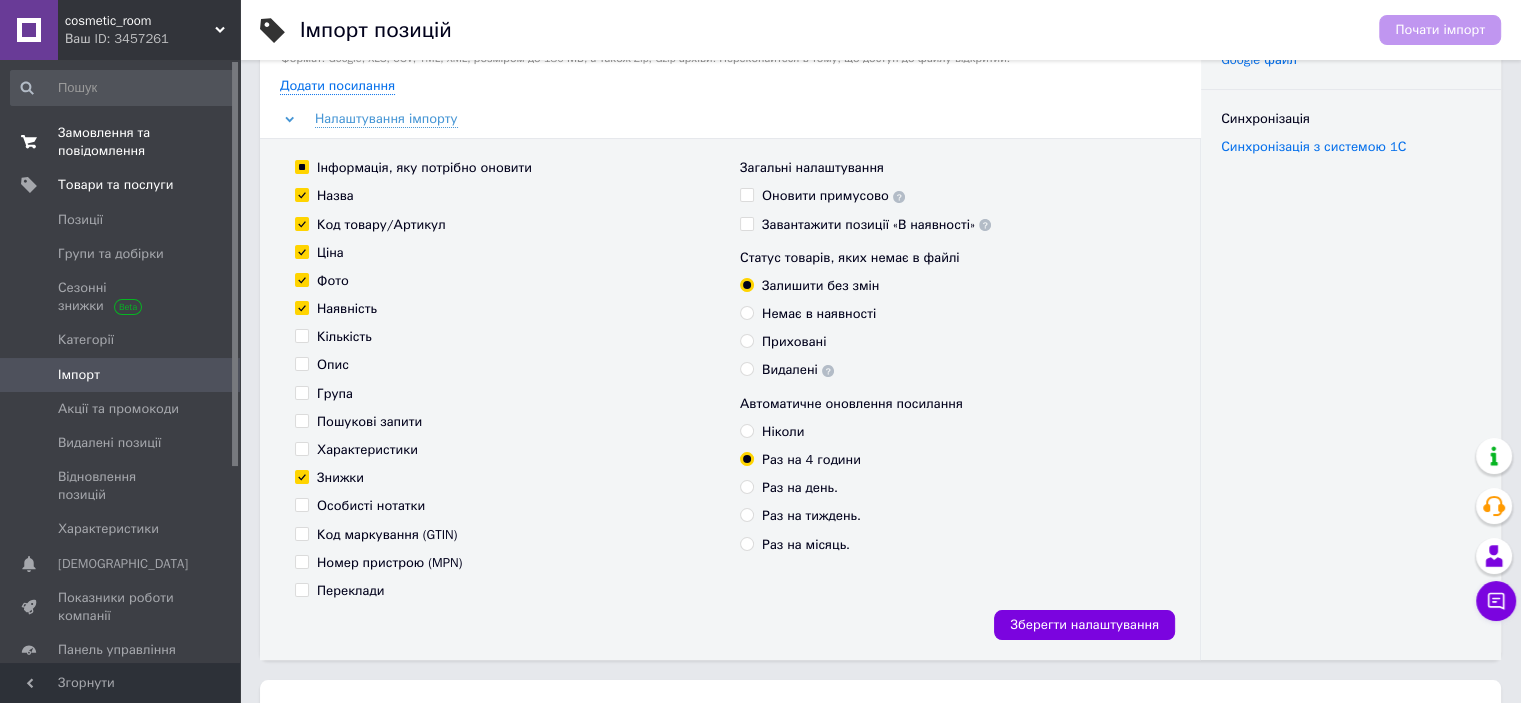 scroll, scrollTop: 0, scrollLeft: 0, axis: both 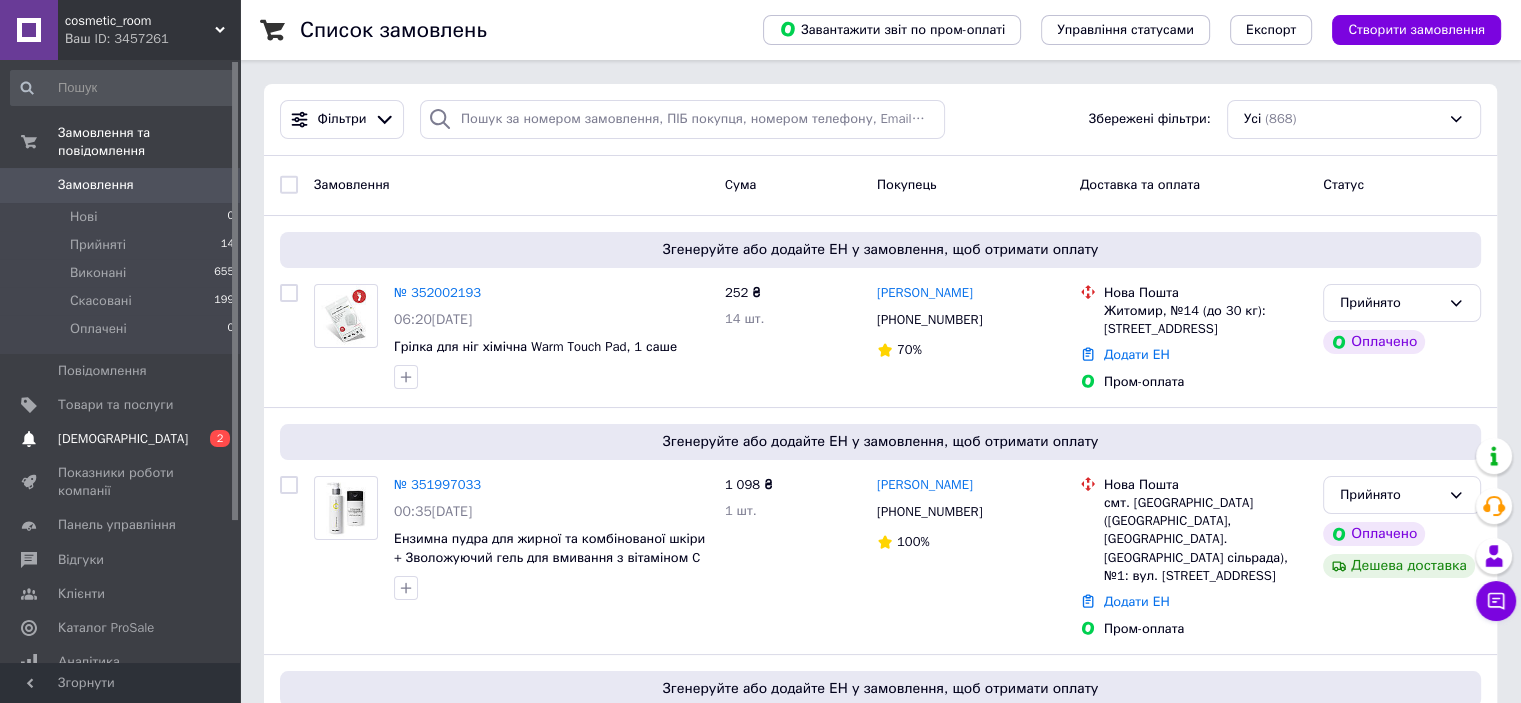 click on "[DEMOGRAPHIC_DATA]" at bounding box center [123, 439] 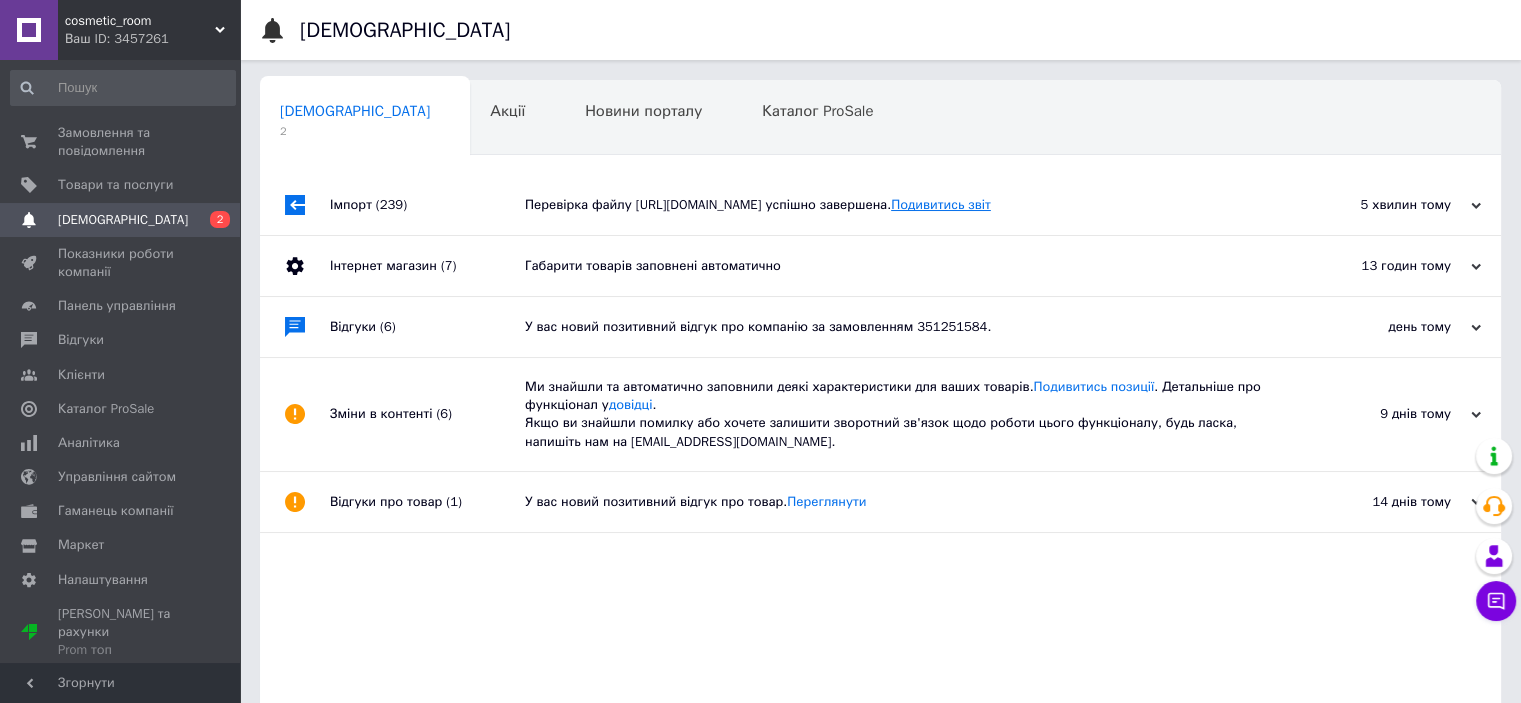 click on "Подивитись звіт" at bounding box center [941, 204] 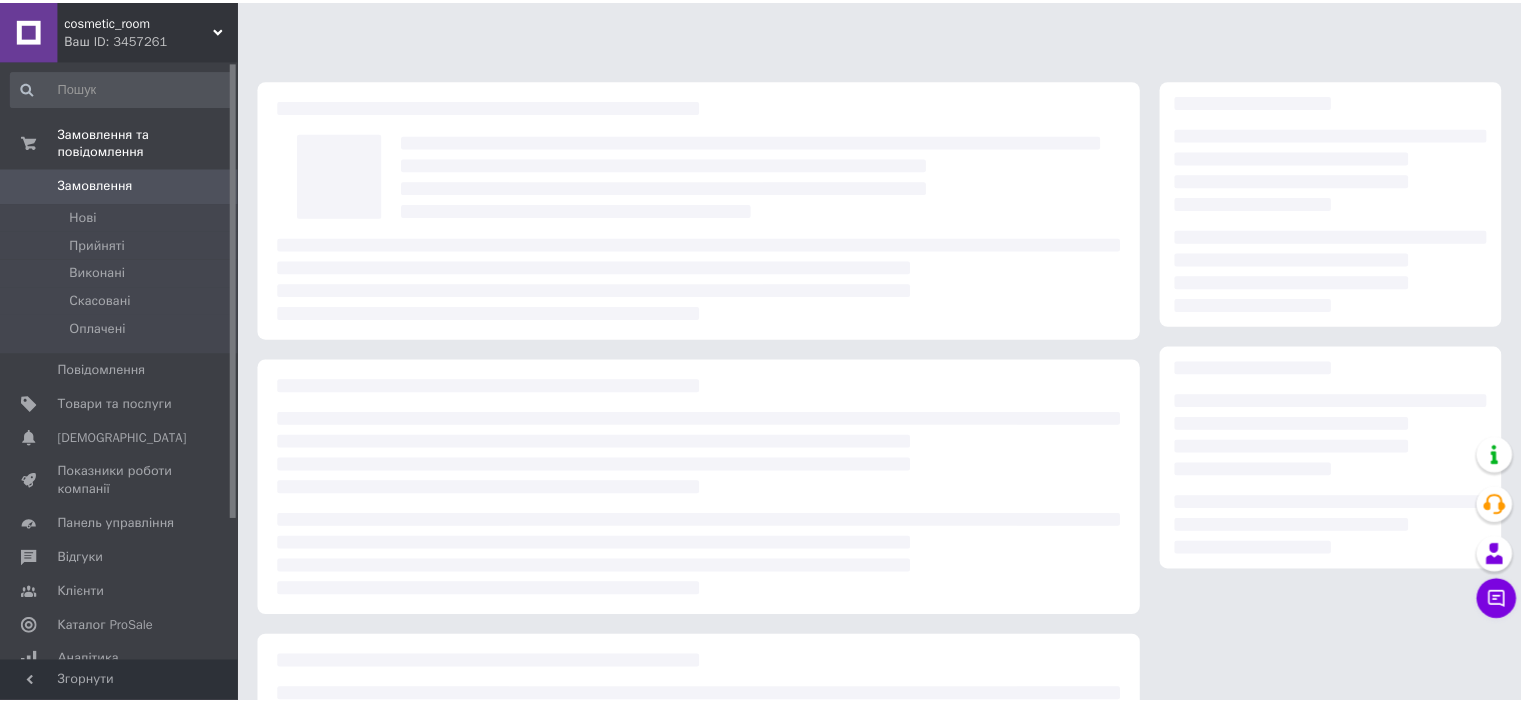 scroll, scrollTop: 100, scrollLeft: 0, axis: vertical 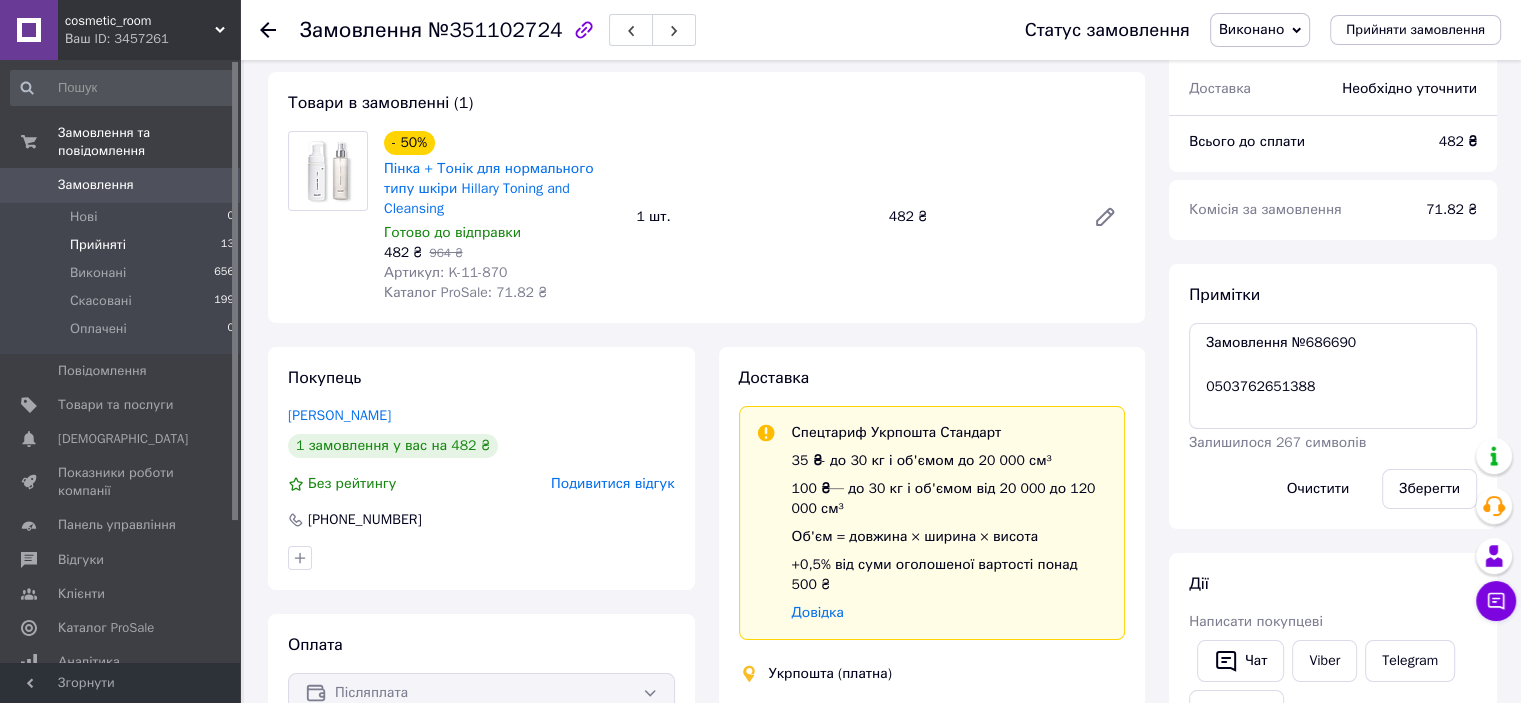 click on "Прийняті" at bounding box center (98, 245) 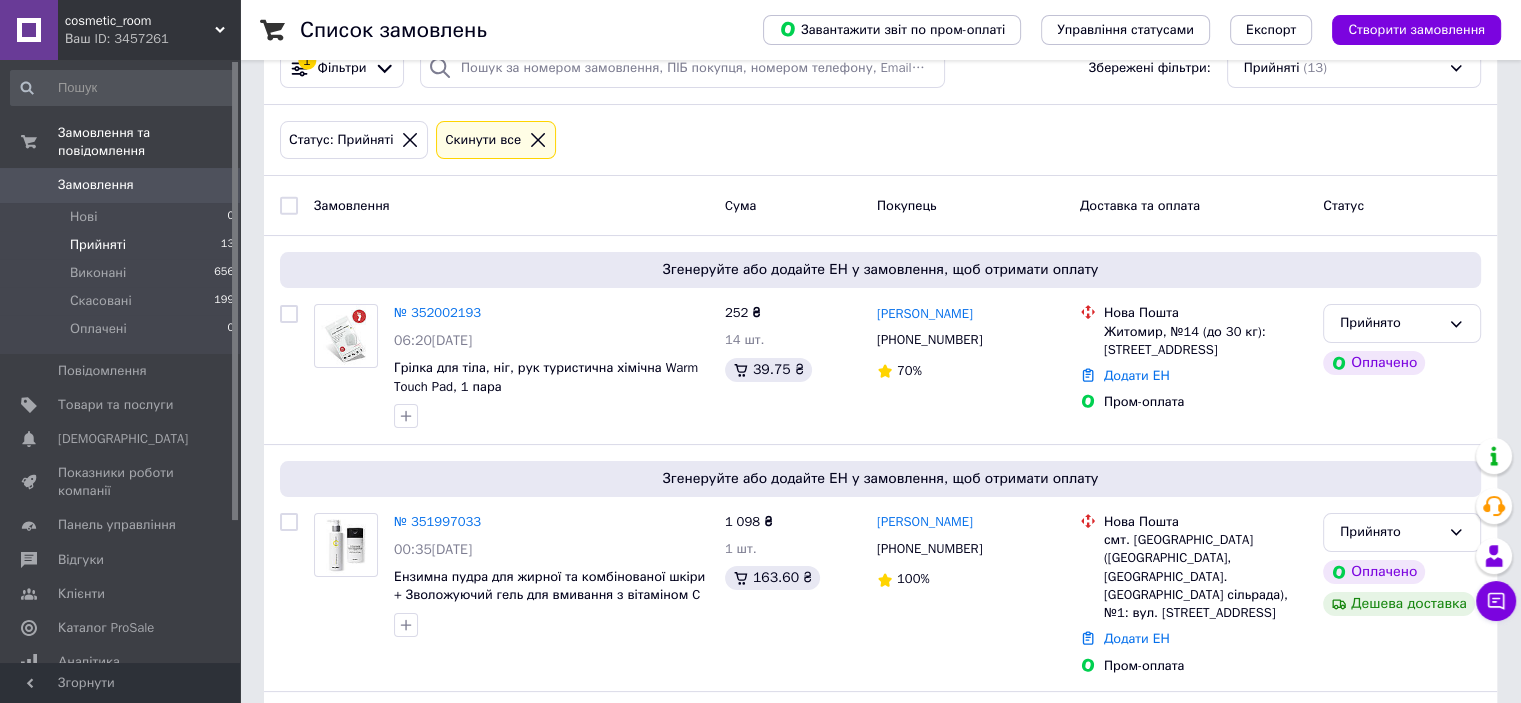 scroll, scrollTop: 0, scrollLeft: 0, axis: both 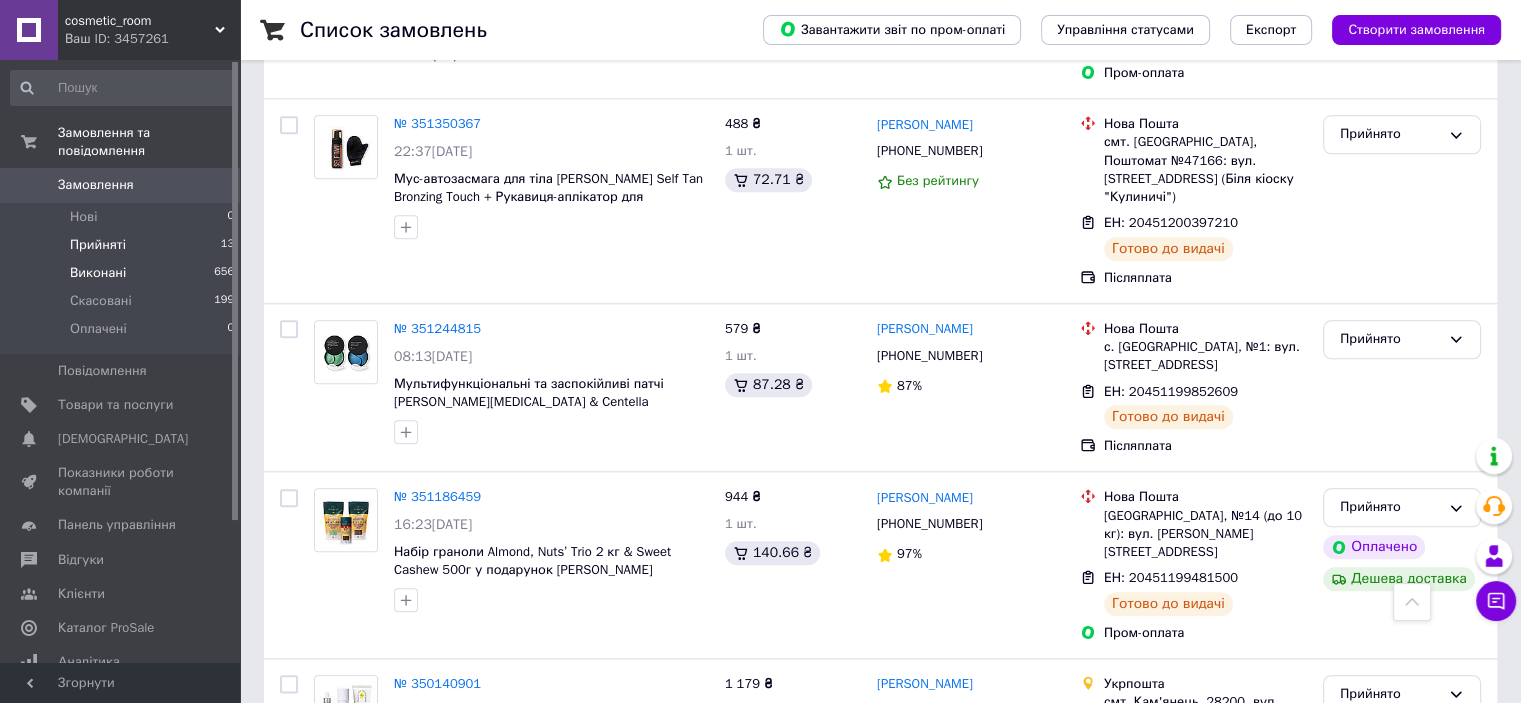 click on "Виконані" at bounding box center (98, 273) 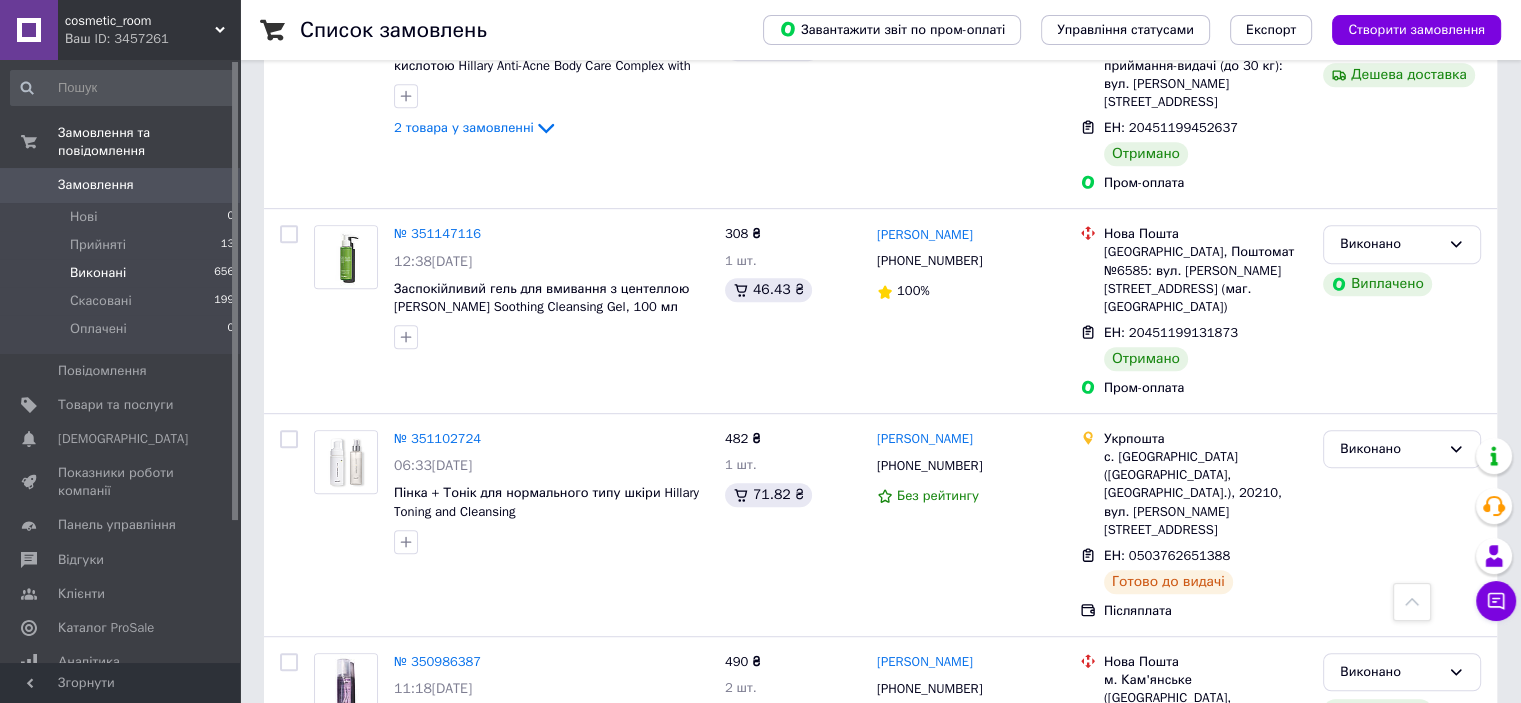 scroll, scrollTop: 1000, scrollLeft: 0, axis: vertical 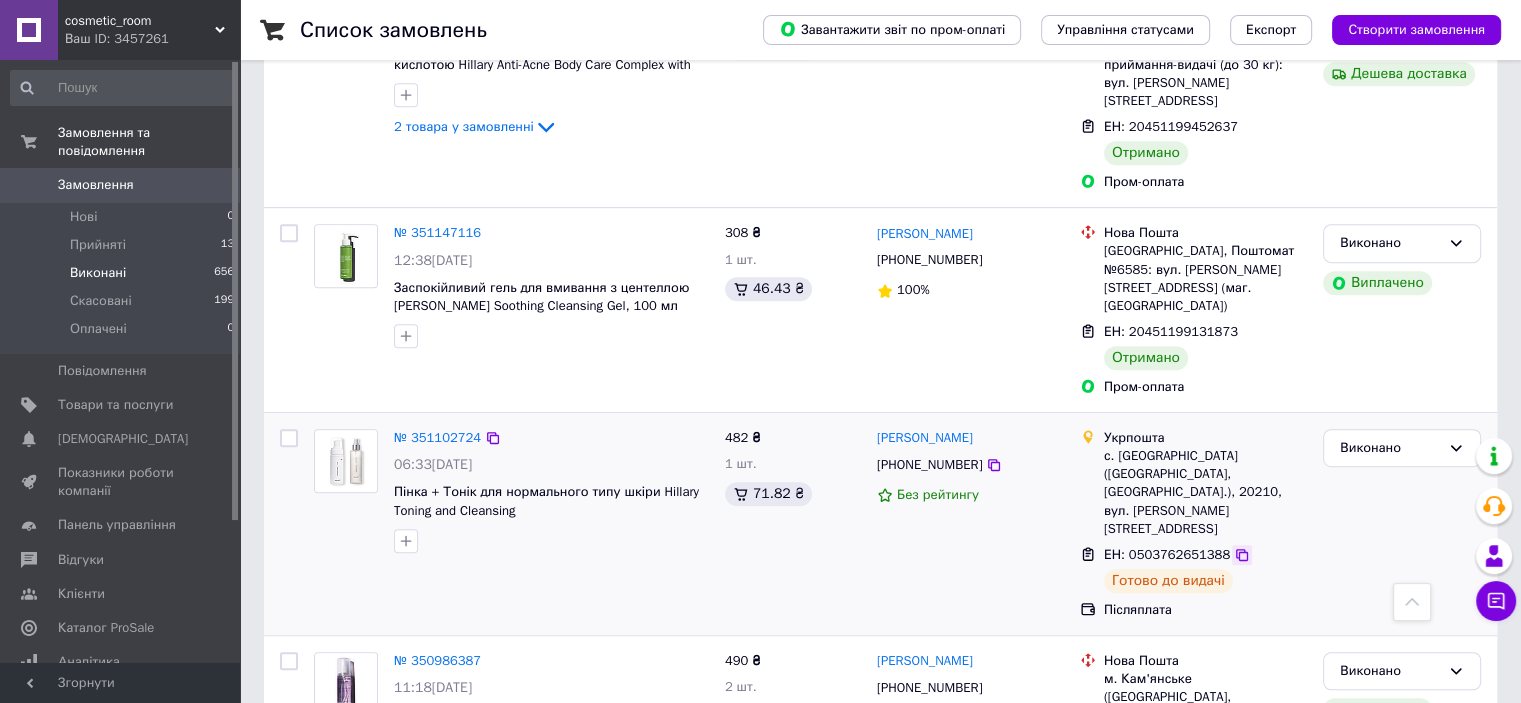 click 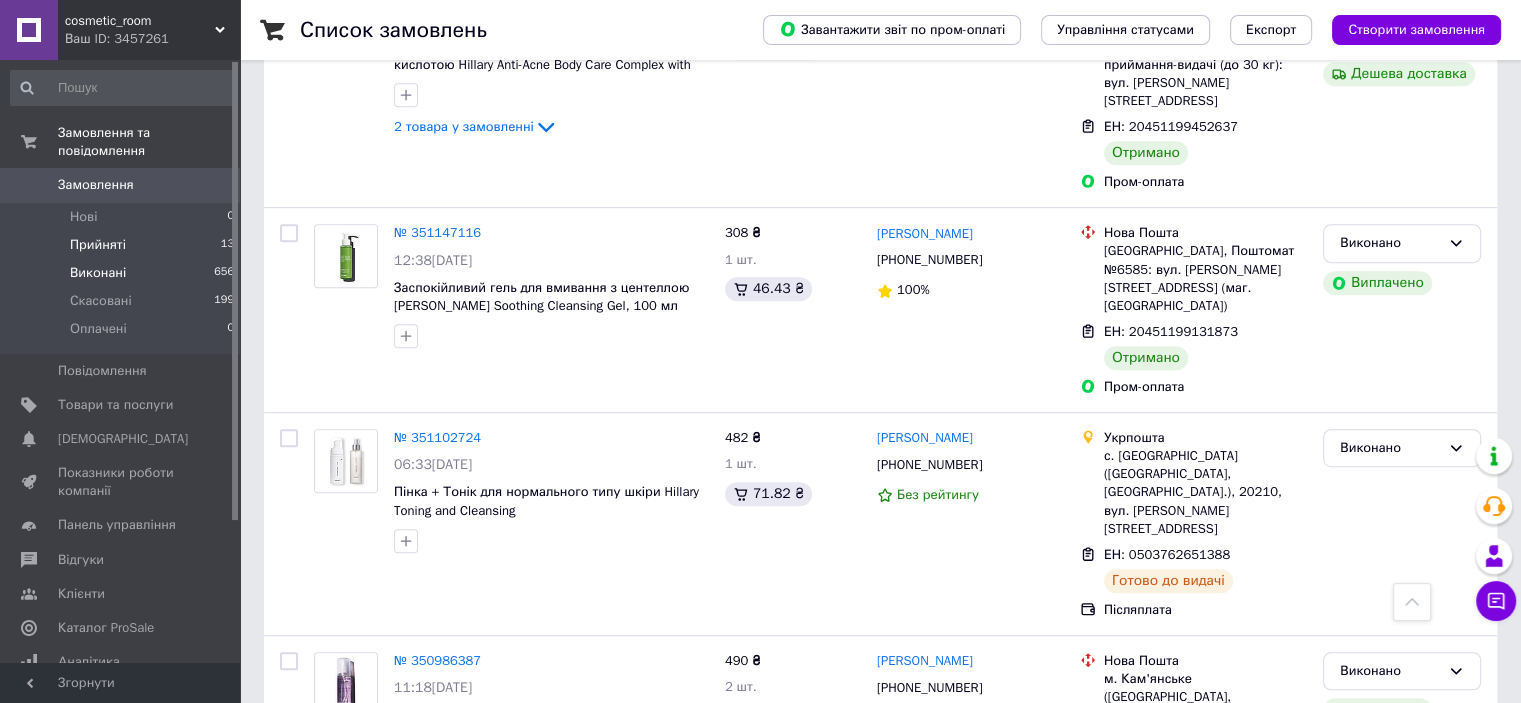 click on "Прийняті" at bounding box center [98, 245] 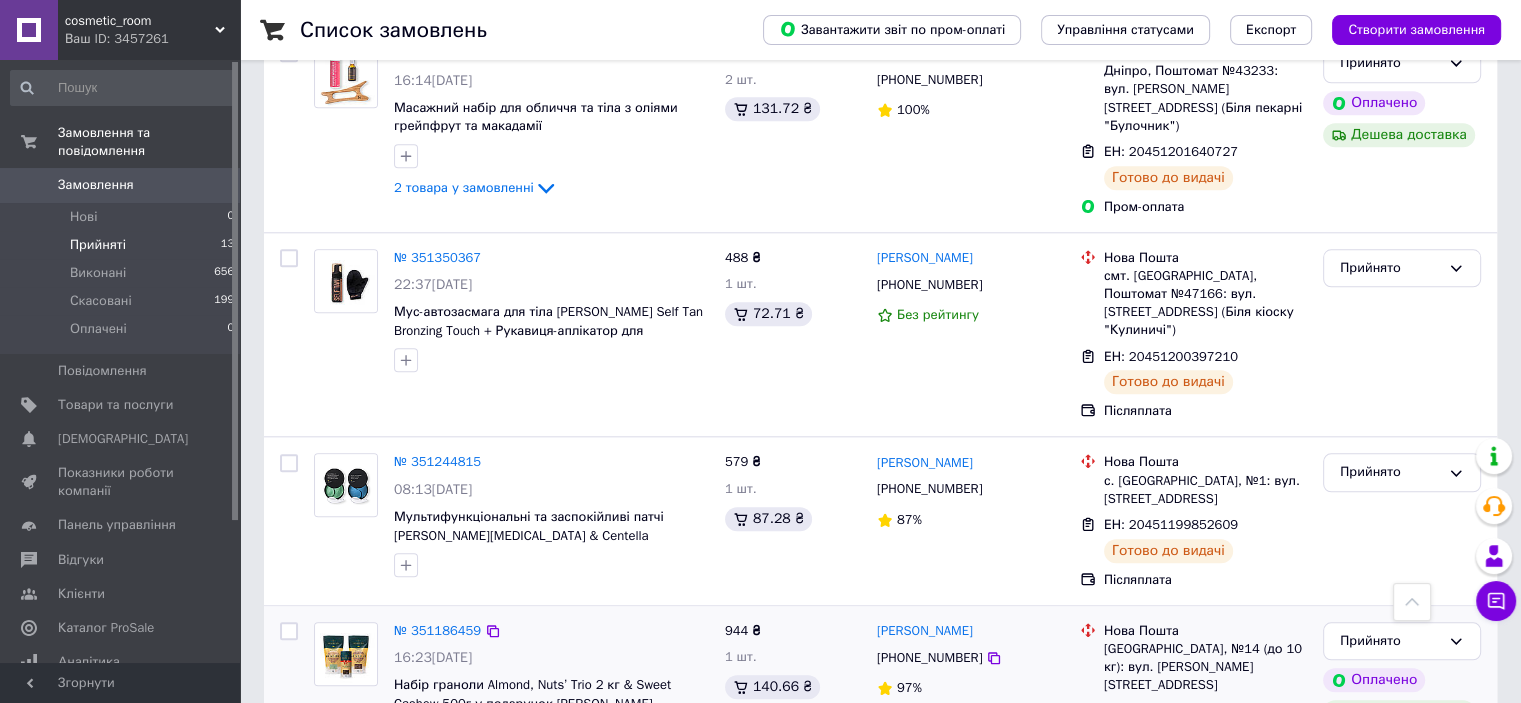 scroll, scrollTop: 2184, scrollLeft: 0, axis: vertical 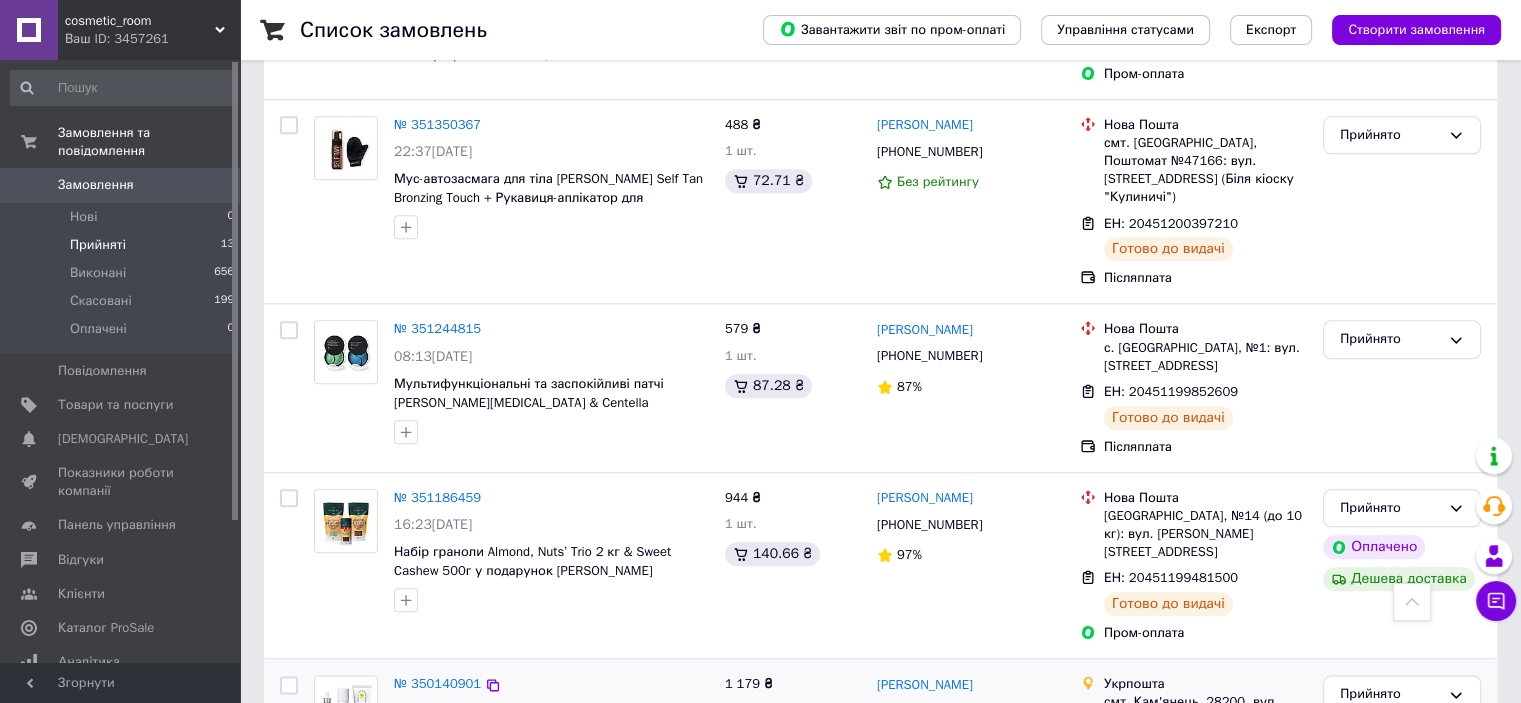 click 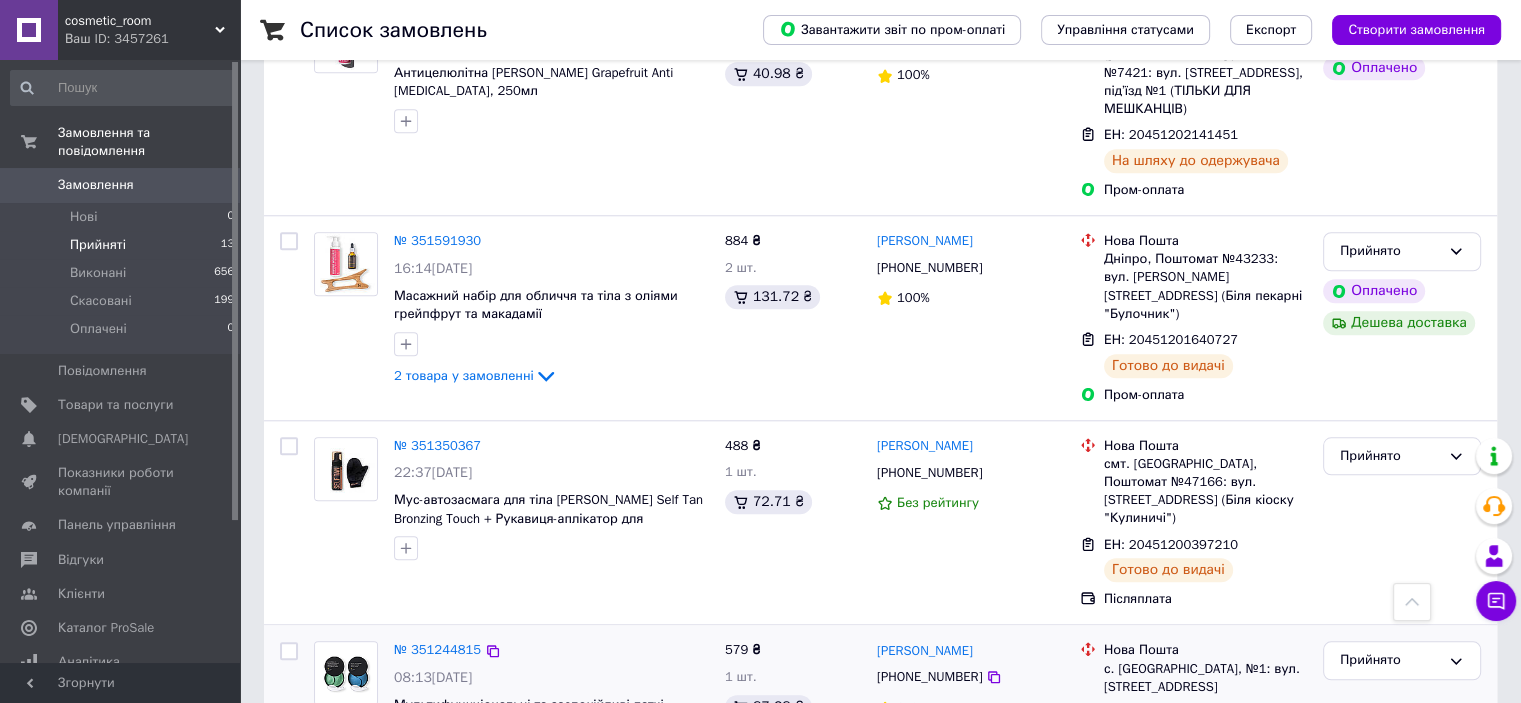 scroll, scrollTop: 1784, scrollLeft: 0, axis: vertical 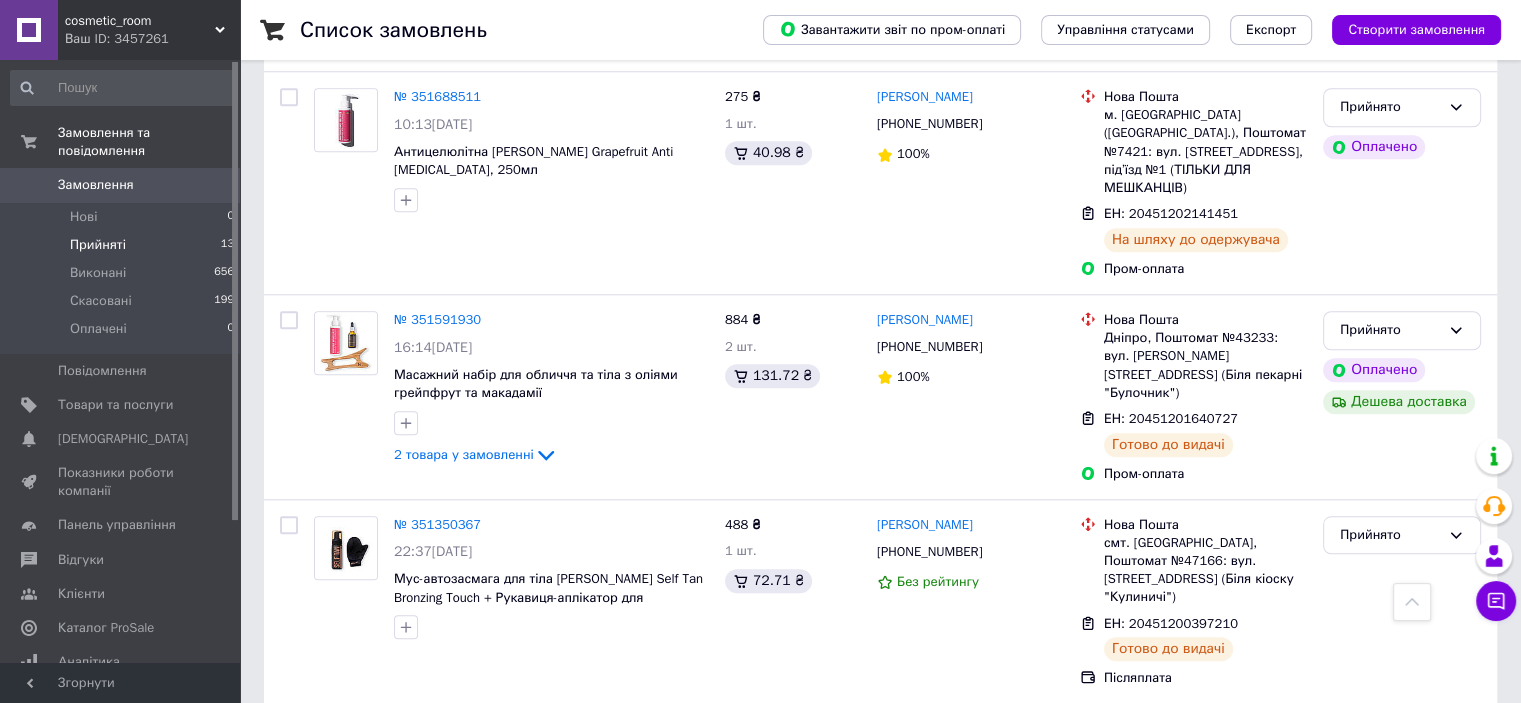 drag, startPoint x: 482, startPoint y: 0, endPoint x: 80, endPoint y: 460, distance: 610.90424 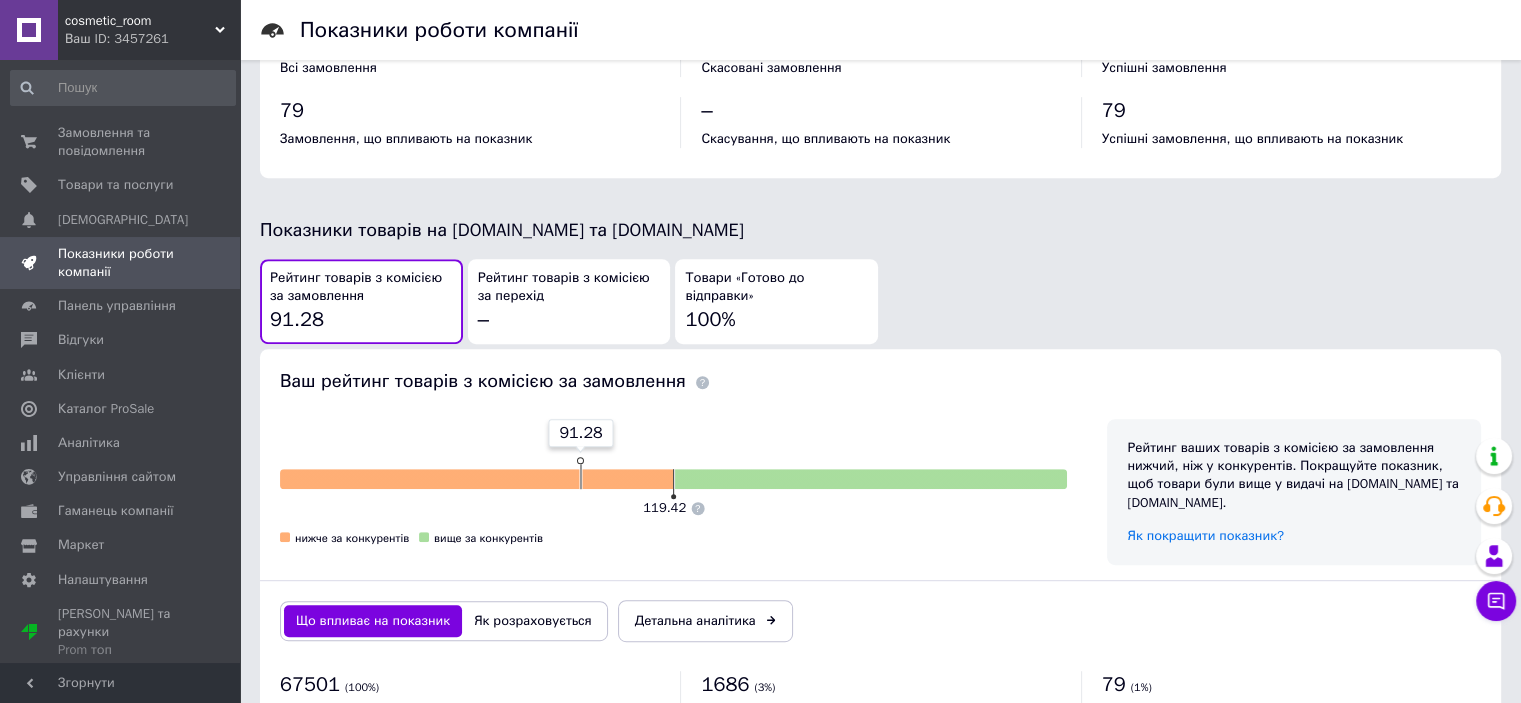 scroll, scrollTop: 1065, scrollLeft: 0, axis: vertical 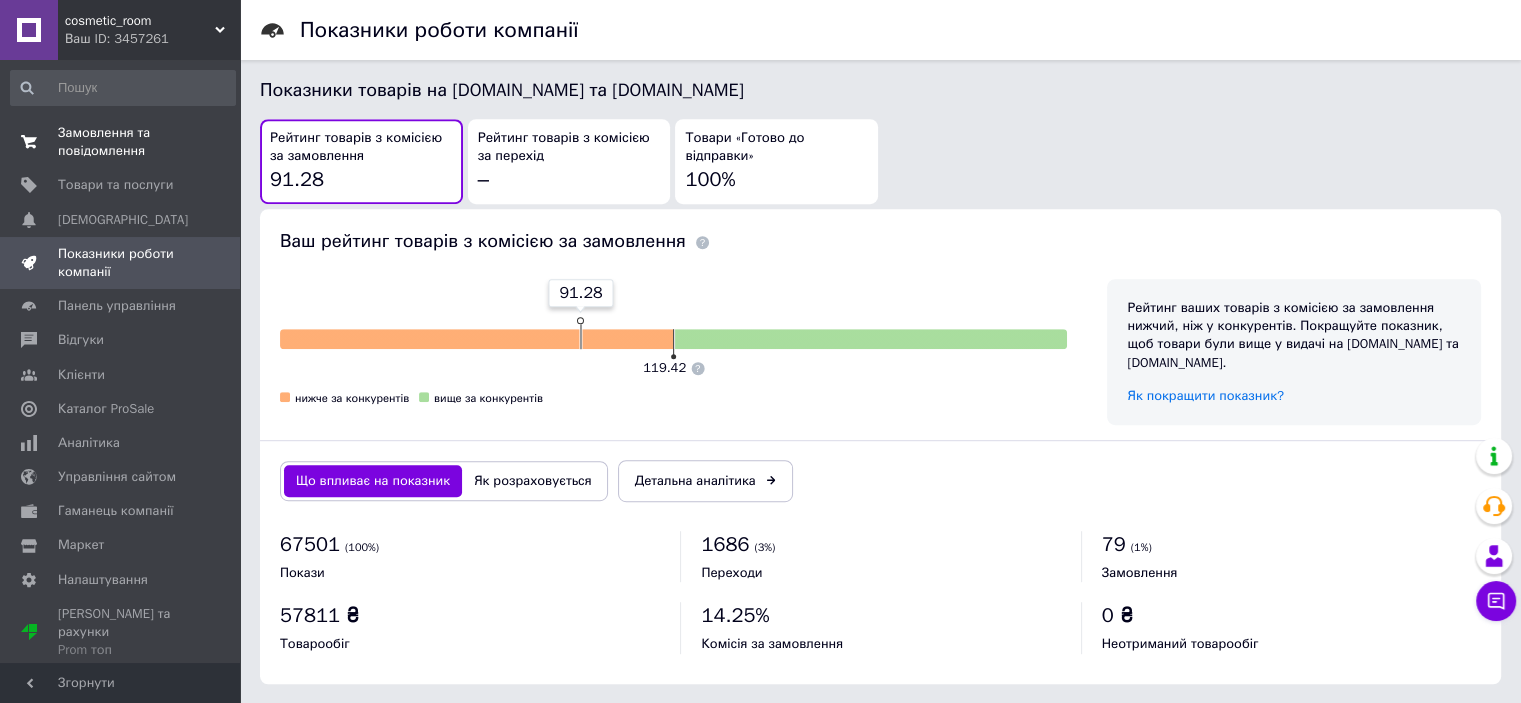click on "Замовлення та повідомлення" at bounding box center (121, 142) 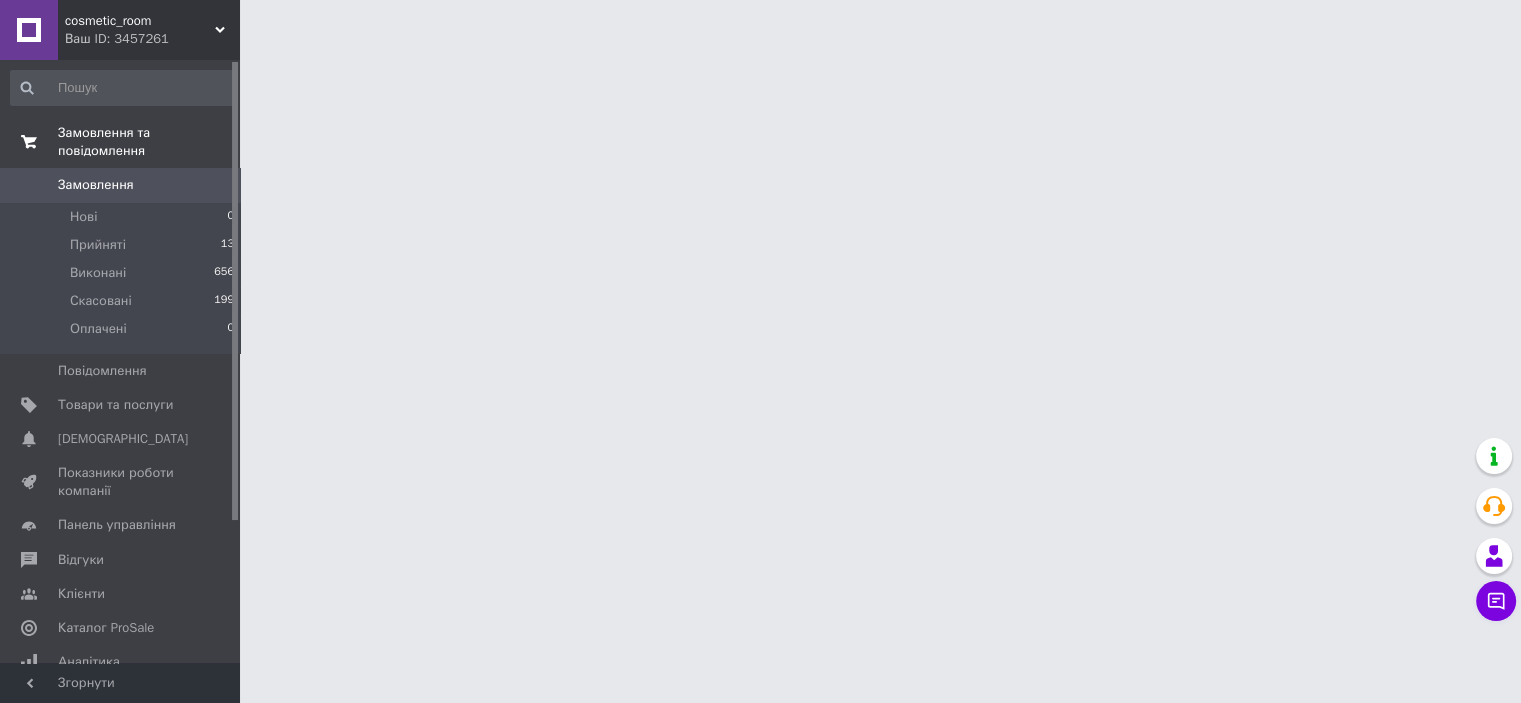 scroll, scrollTop: 0, scrollLeft: 0, axis: both 